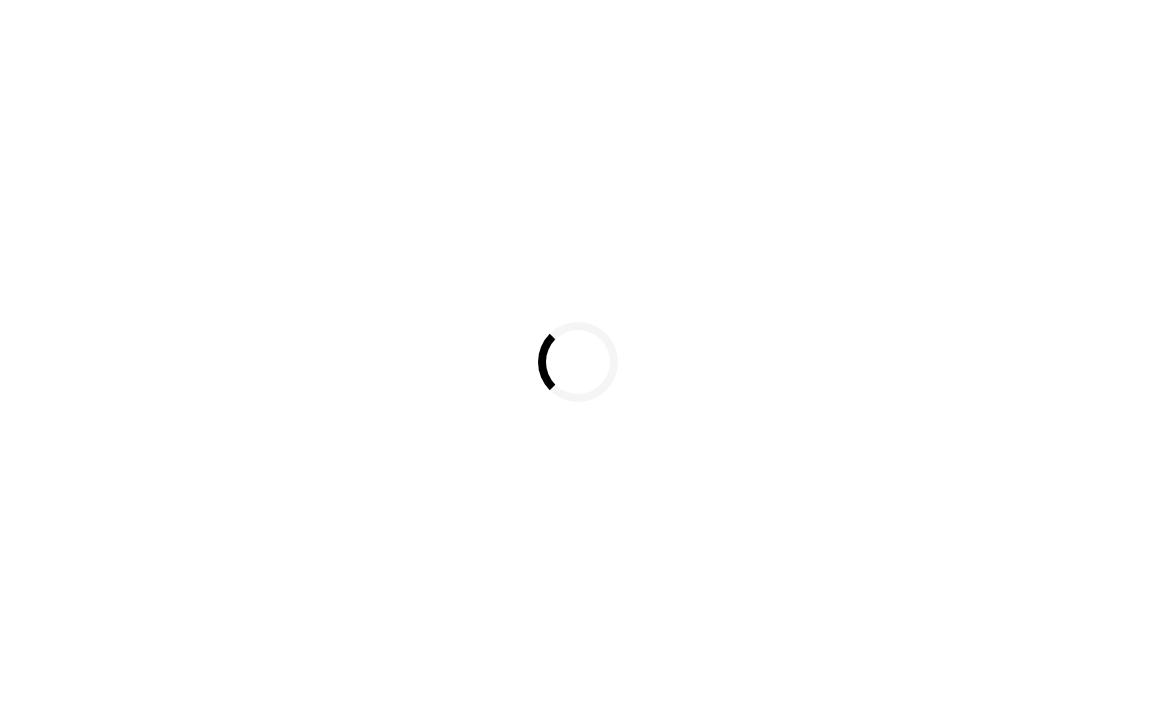 scroll, scrollTop: 0, scrollLeft: 0, axis: both 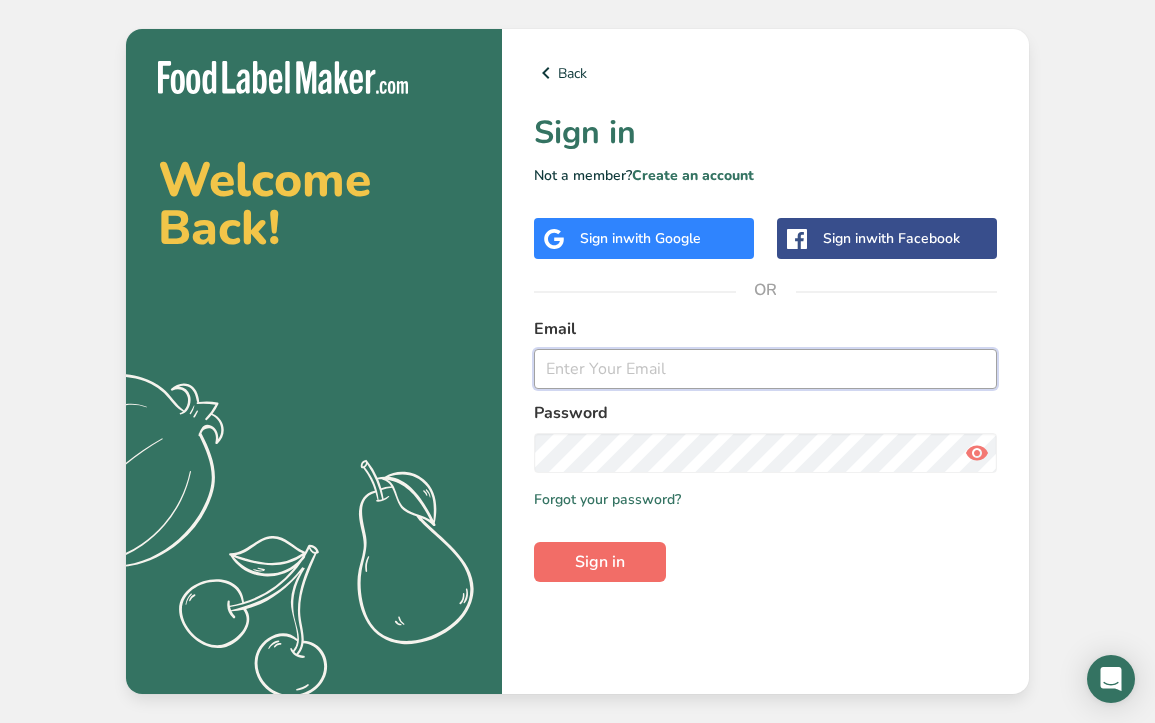 type on "[EMAIL]" 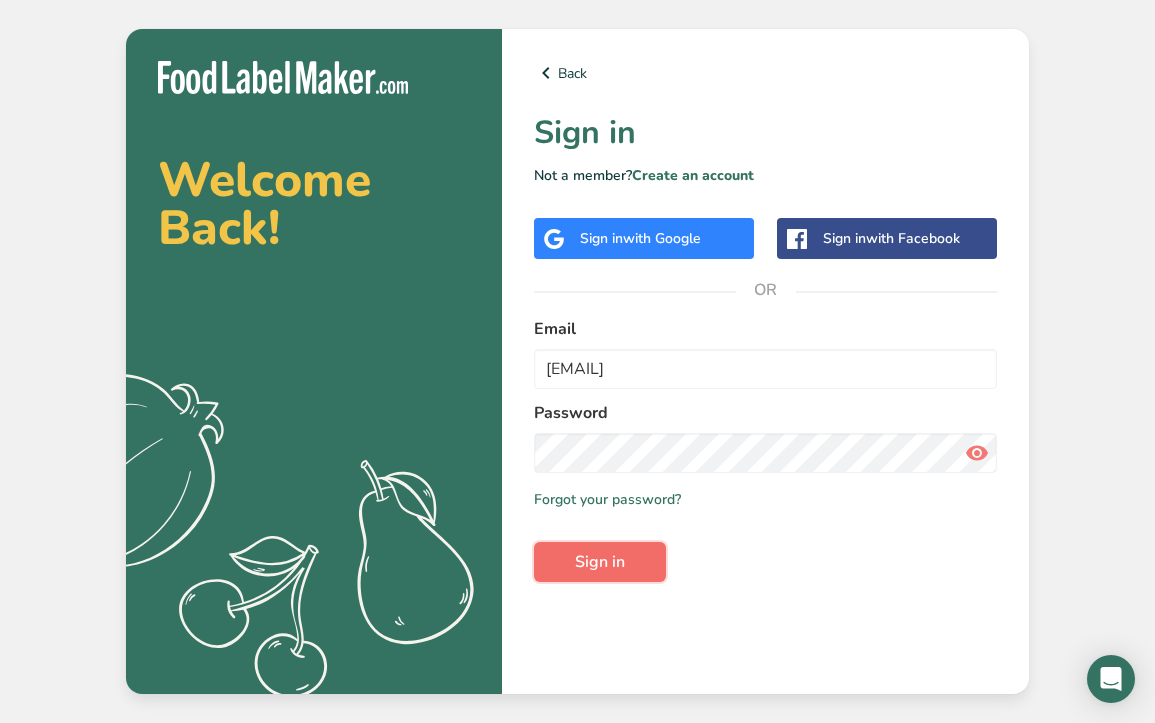 click on "Sign in" at bounding box center [600, 562] 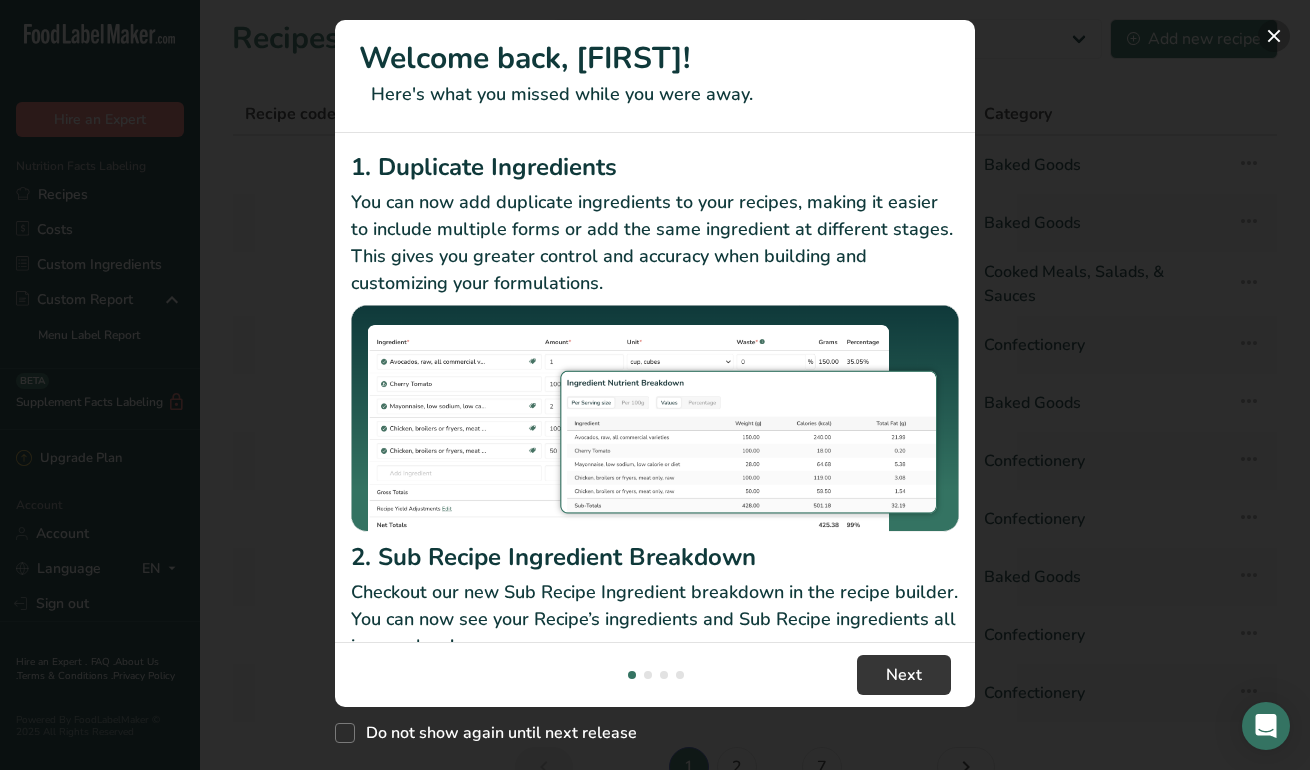 click at bounding box center [1274, 36] 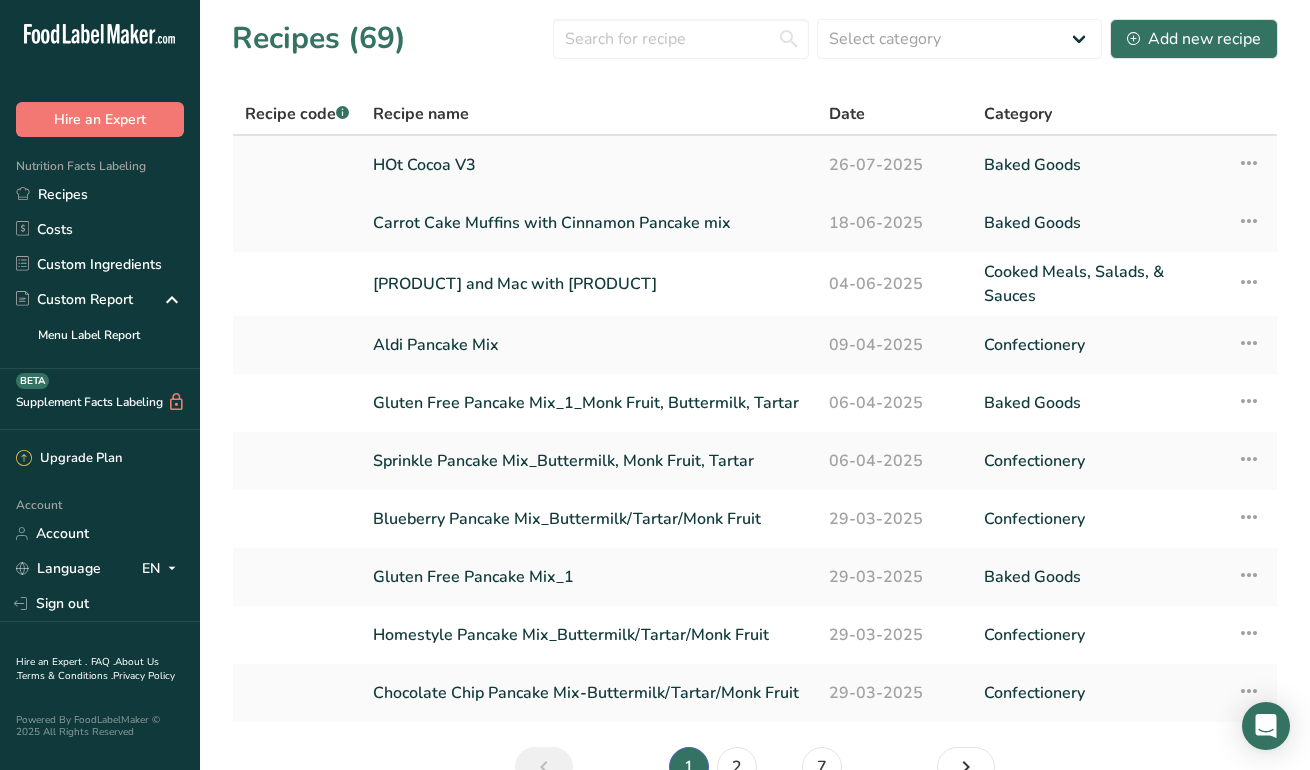 click on "HOt Cocoa V3" at bounding box center [589, 165] 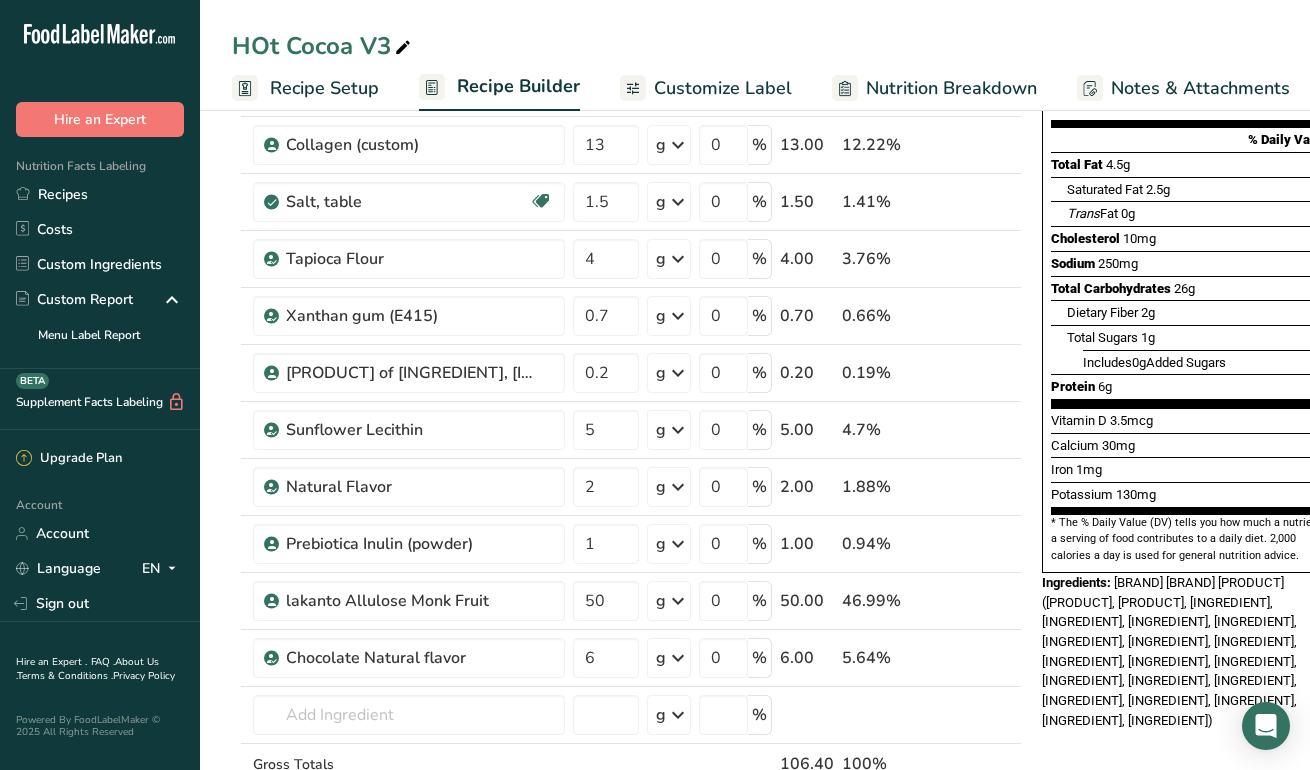 scroll, scrollTop: 278, scrollLeft: 0, axis: vertical 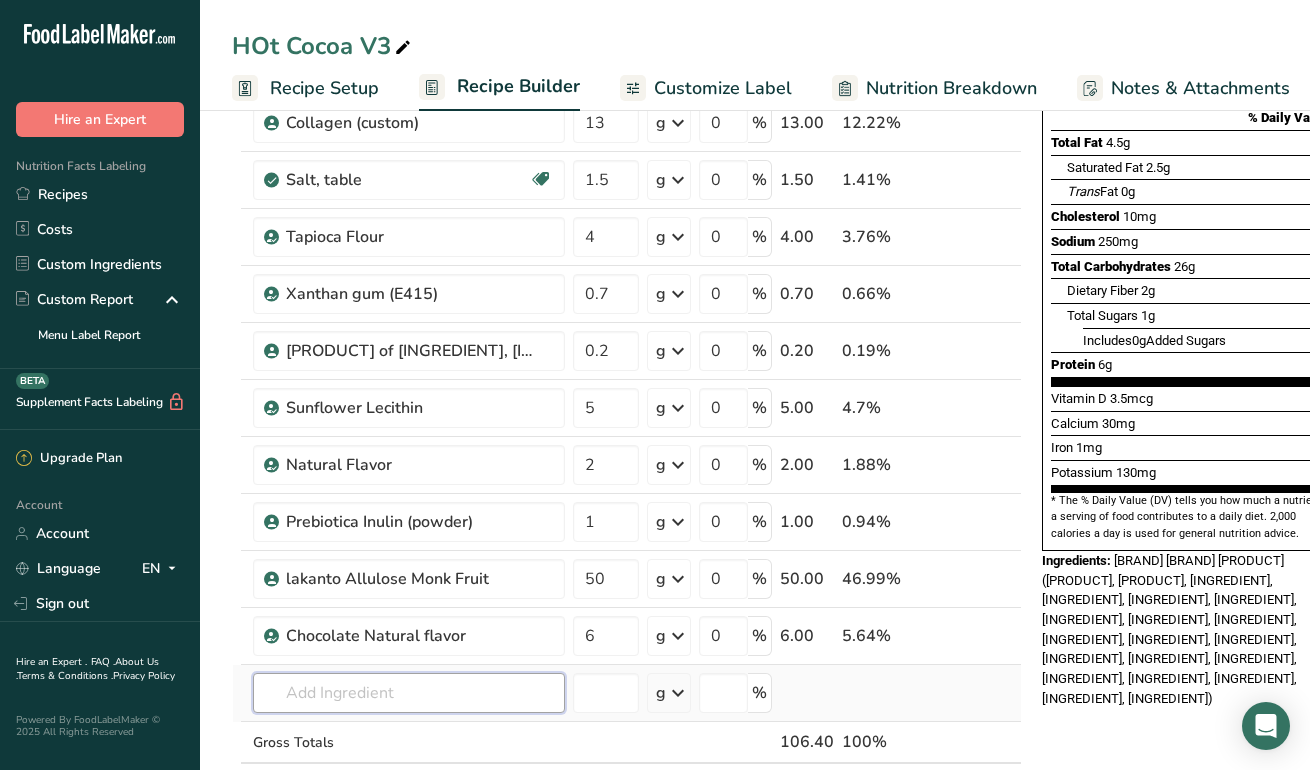 click at bounding box center [409, 693] 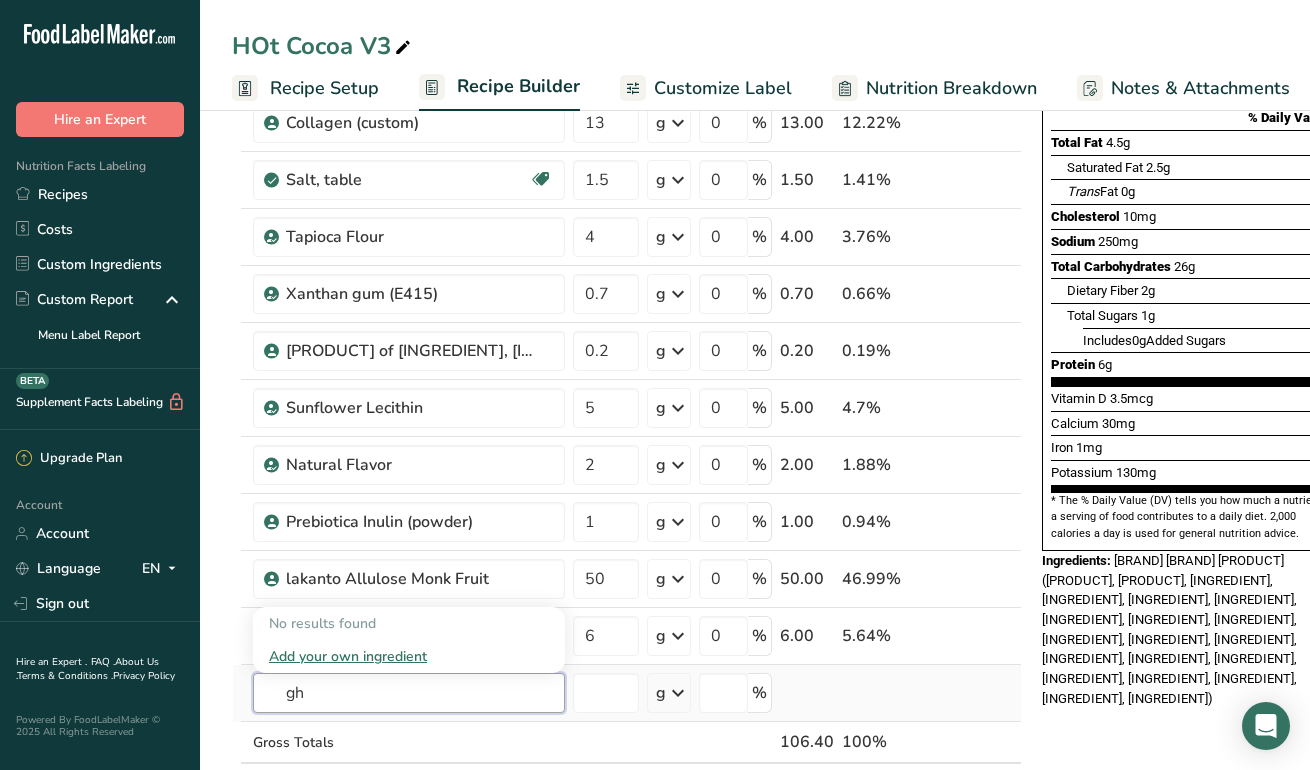 type on "g" 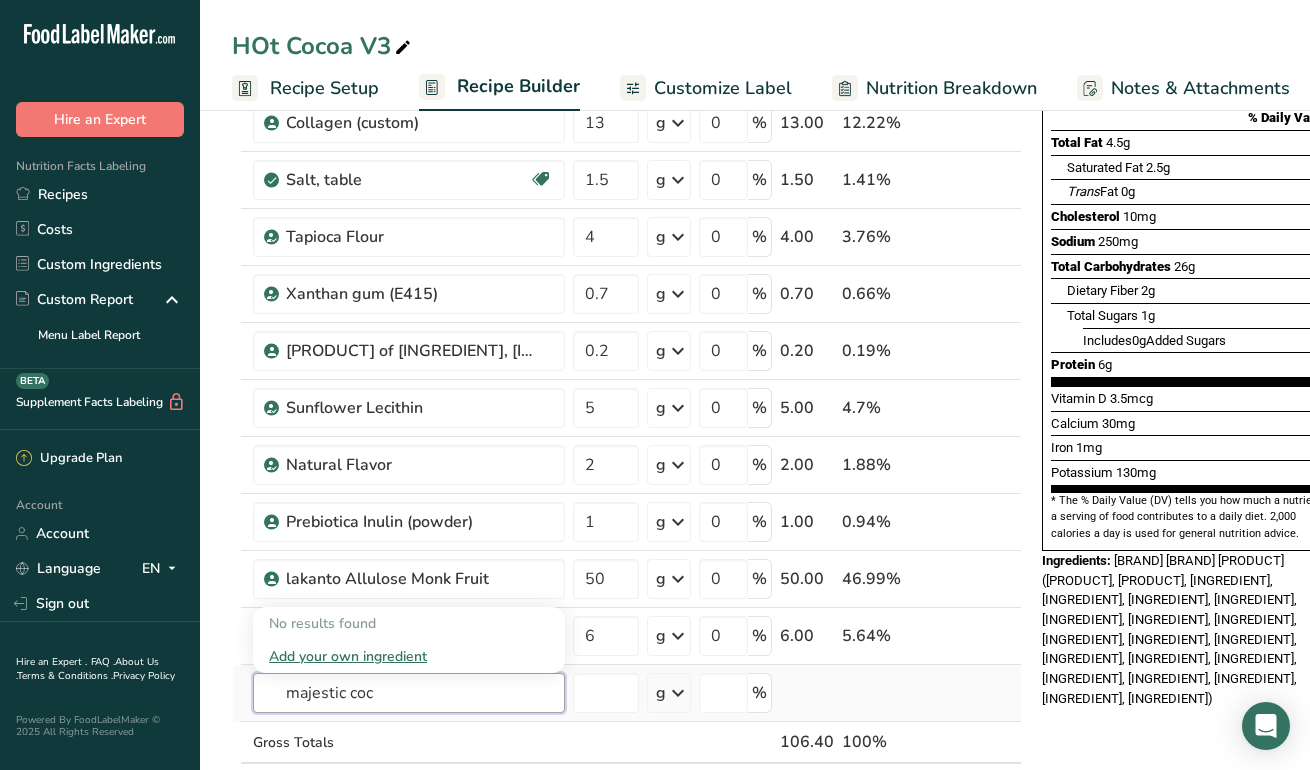 type on "majestic coc" 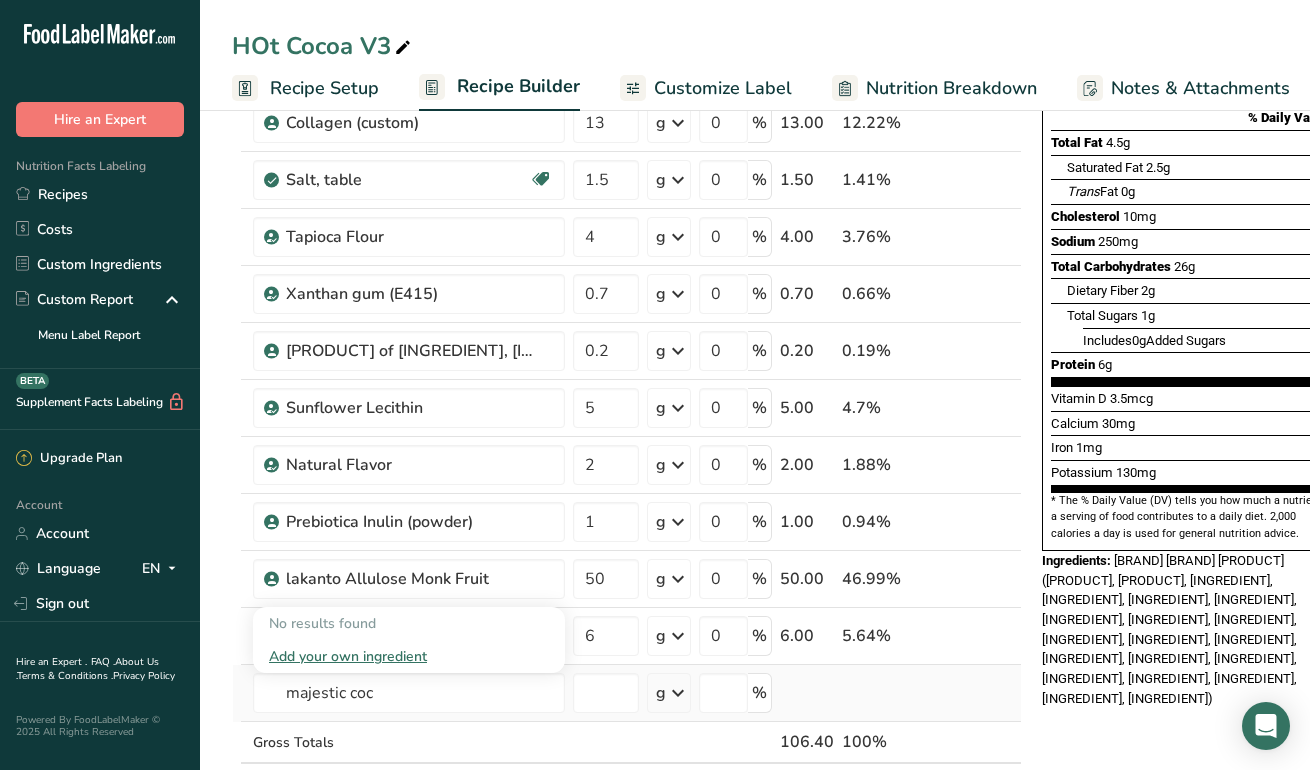 type 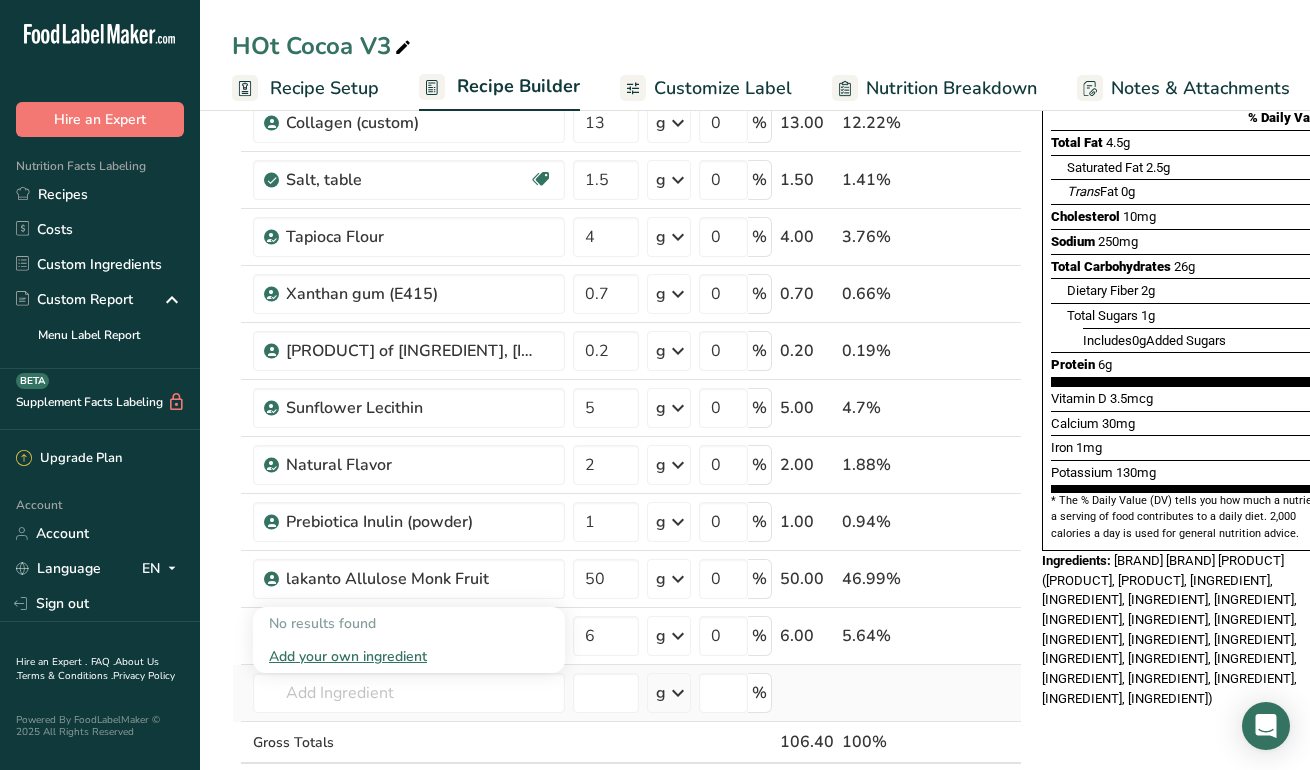 click on "Add your own ingredient" at bounding box center (409, 656) 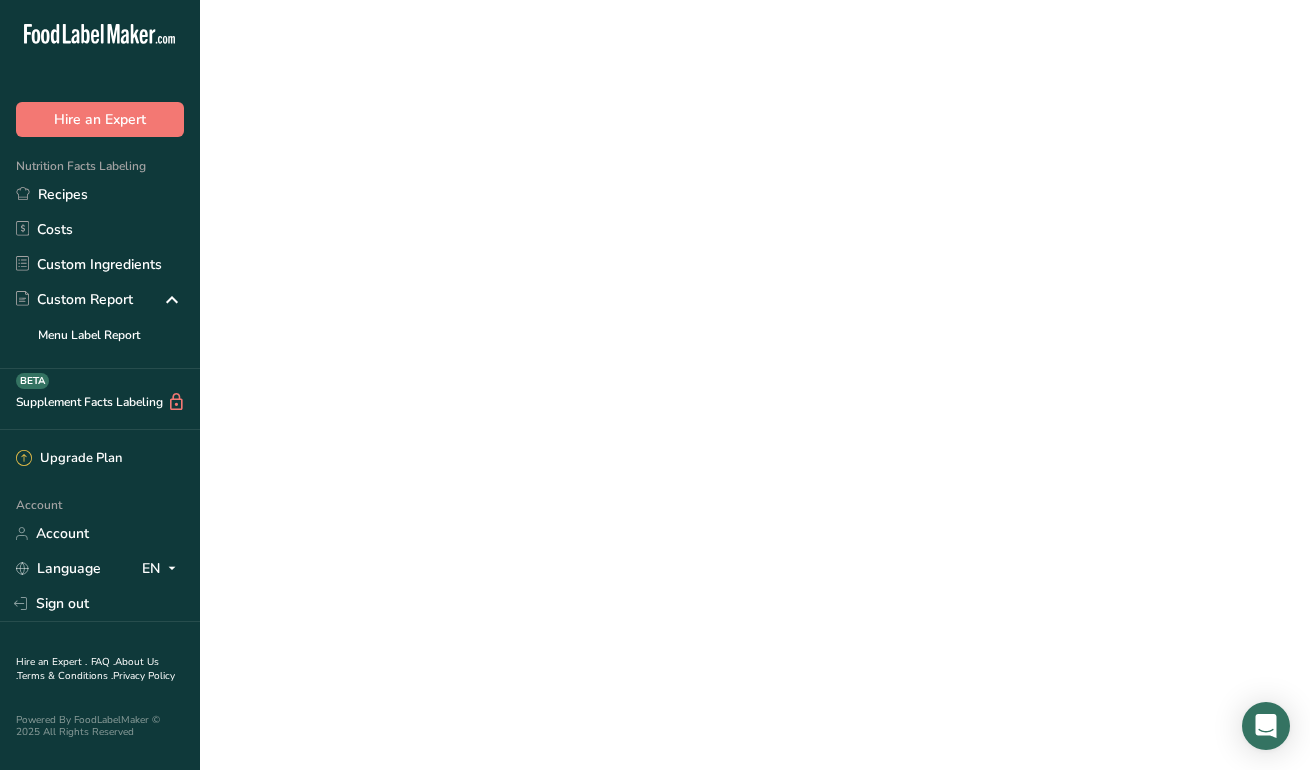 scroll, scrollTop: 0, scrollLeft: 0, axis: both 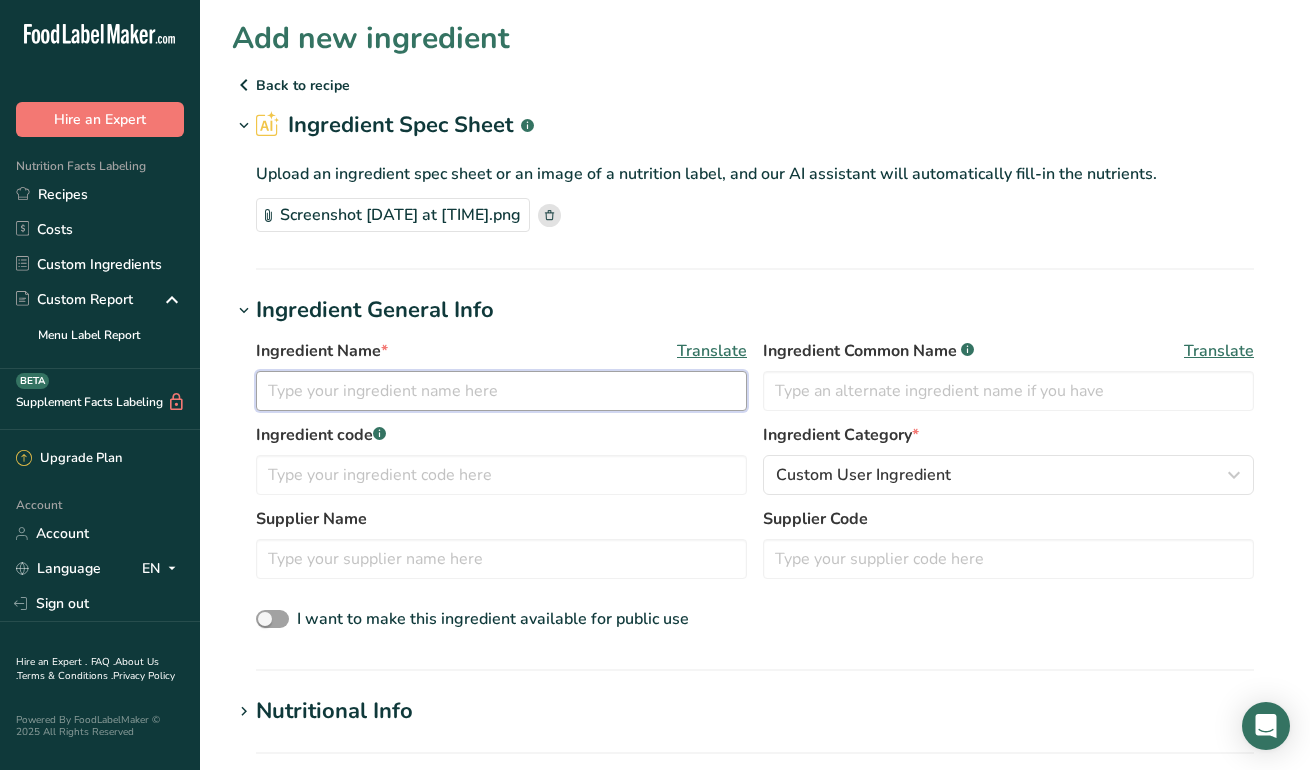 click at bounding box center (501, 391) 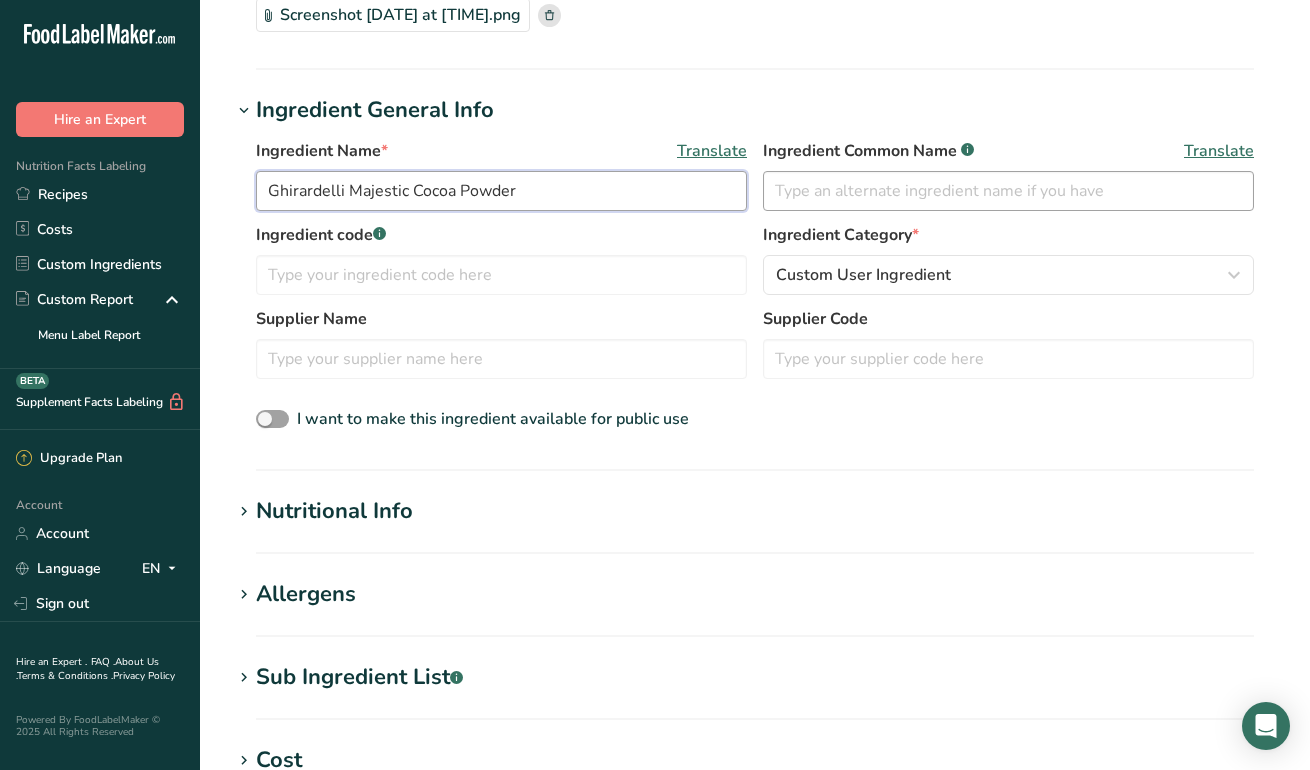 scroll, scrollTop: 201, scrollLeft: 0, axis: vertical 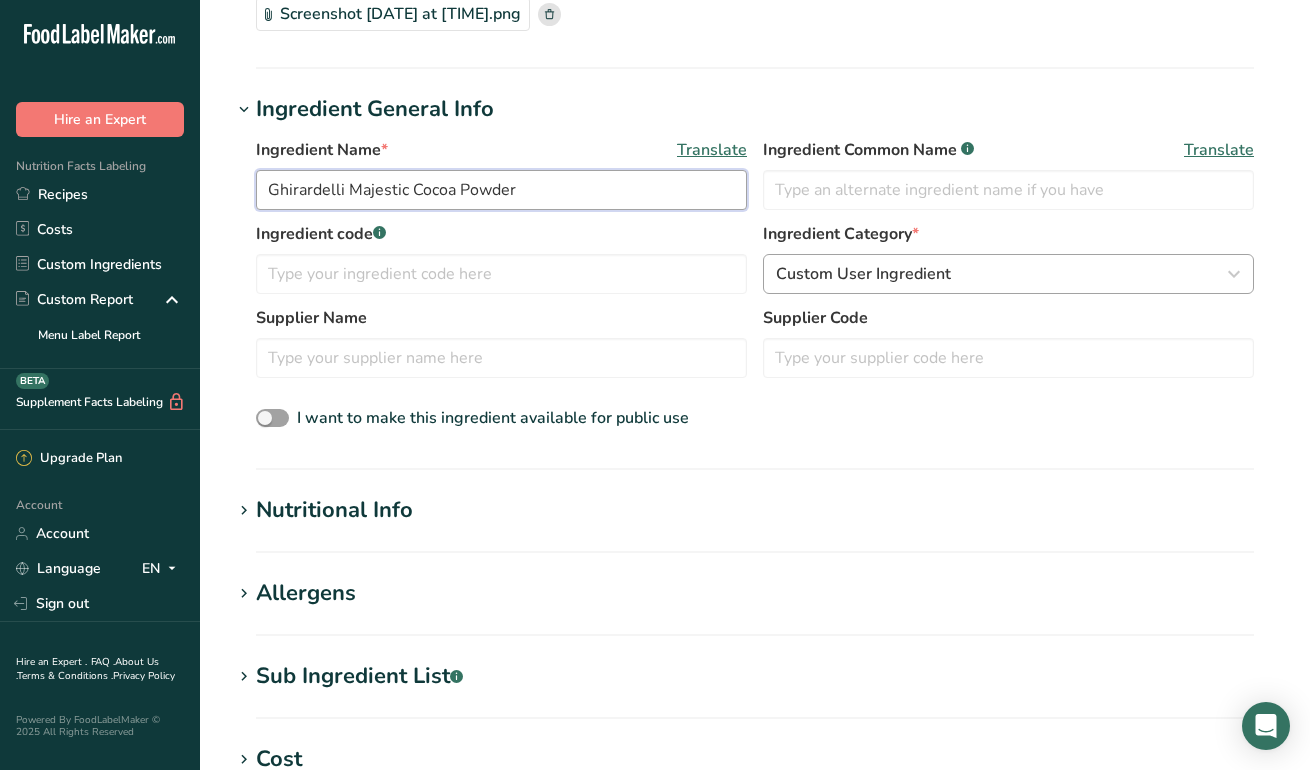 type on "Ghirardelli Majestic Cocoa Powder" 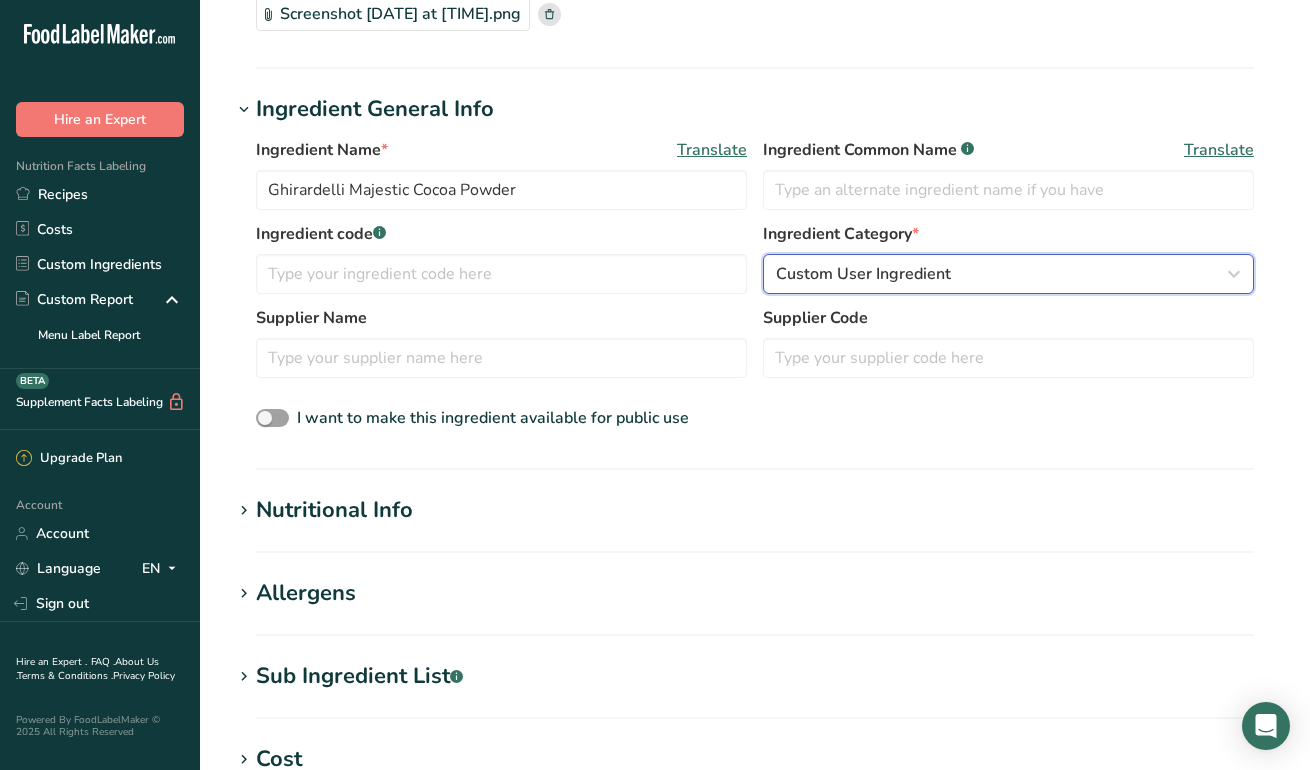 click on "Custom User Ingredient" at bounding box center [1008, 274] 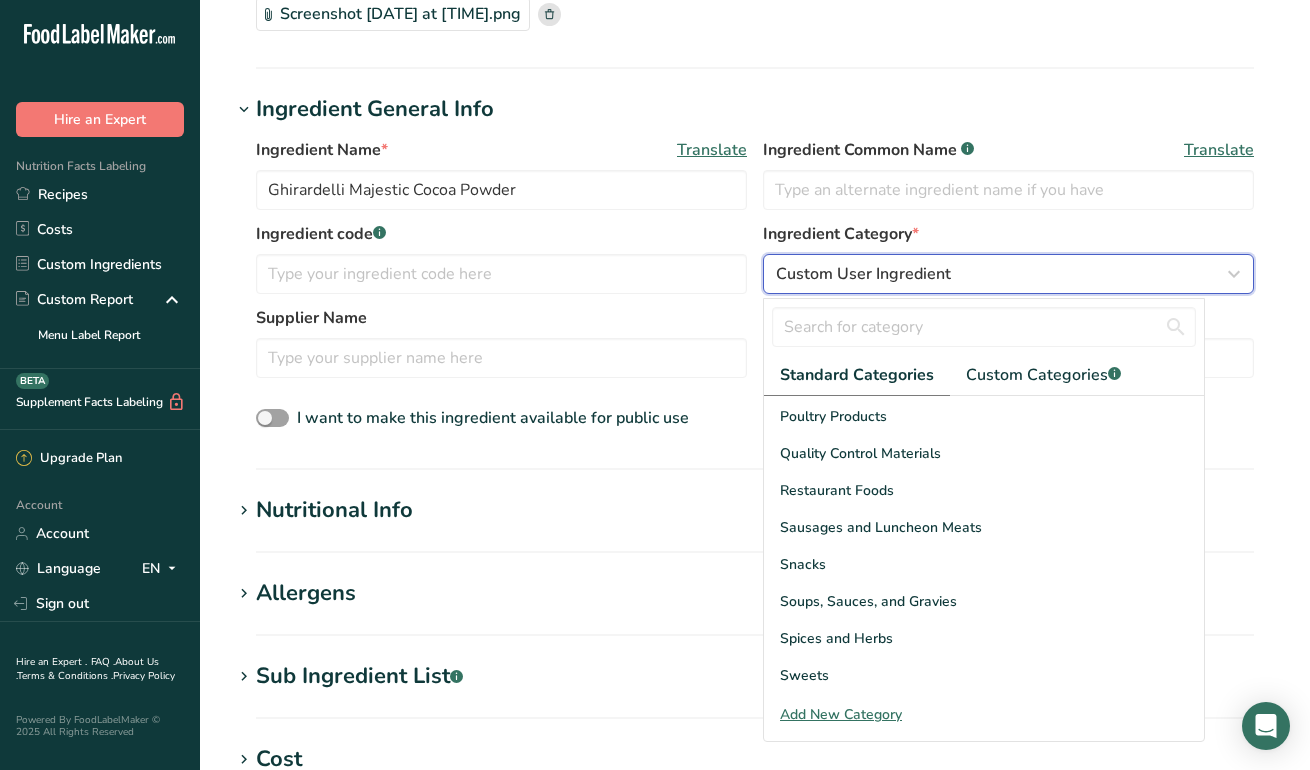 scroll, scrollTop: 773, scrollLeft: 0, axis: vertical 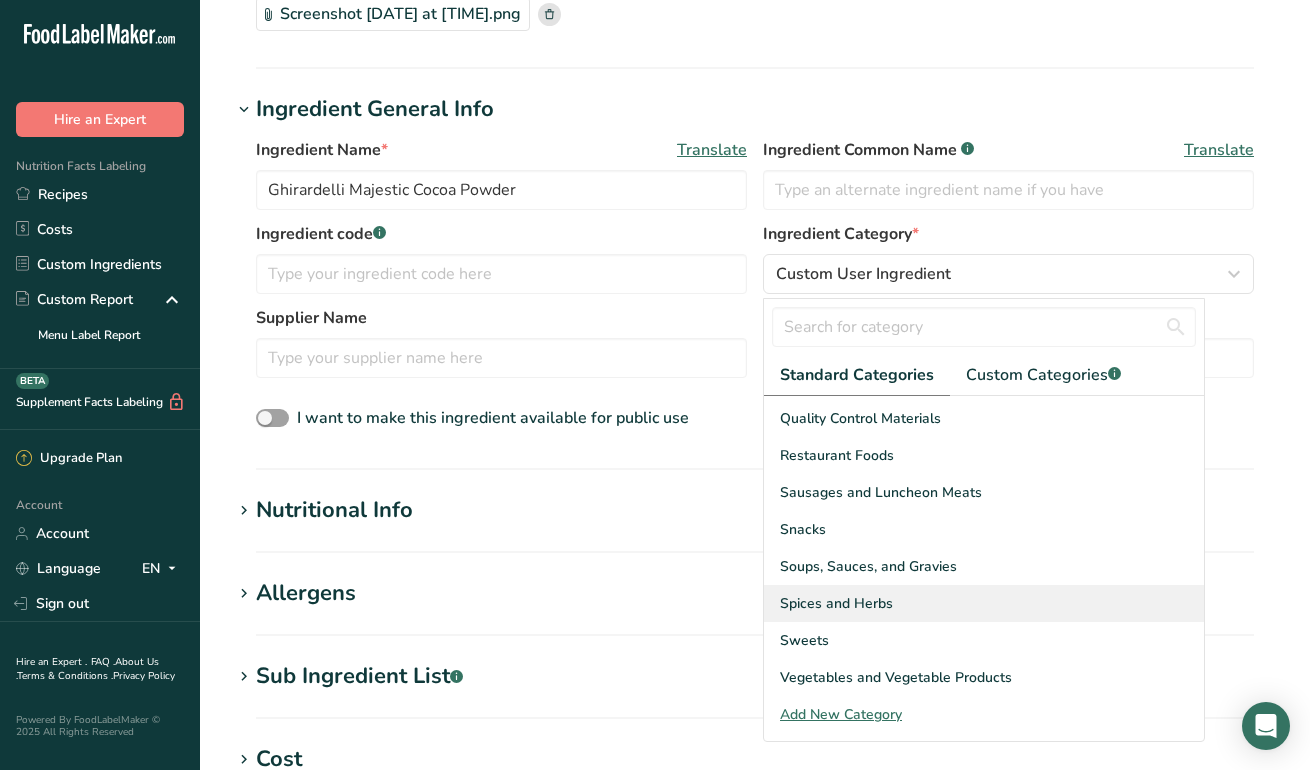 click on "Spices and Herbs" at bounding box center [836, 603] 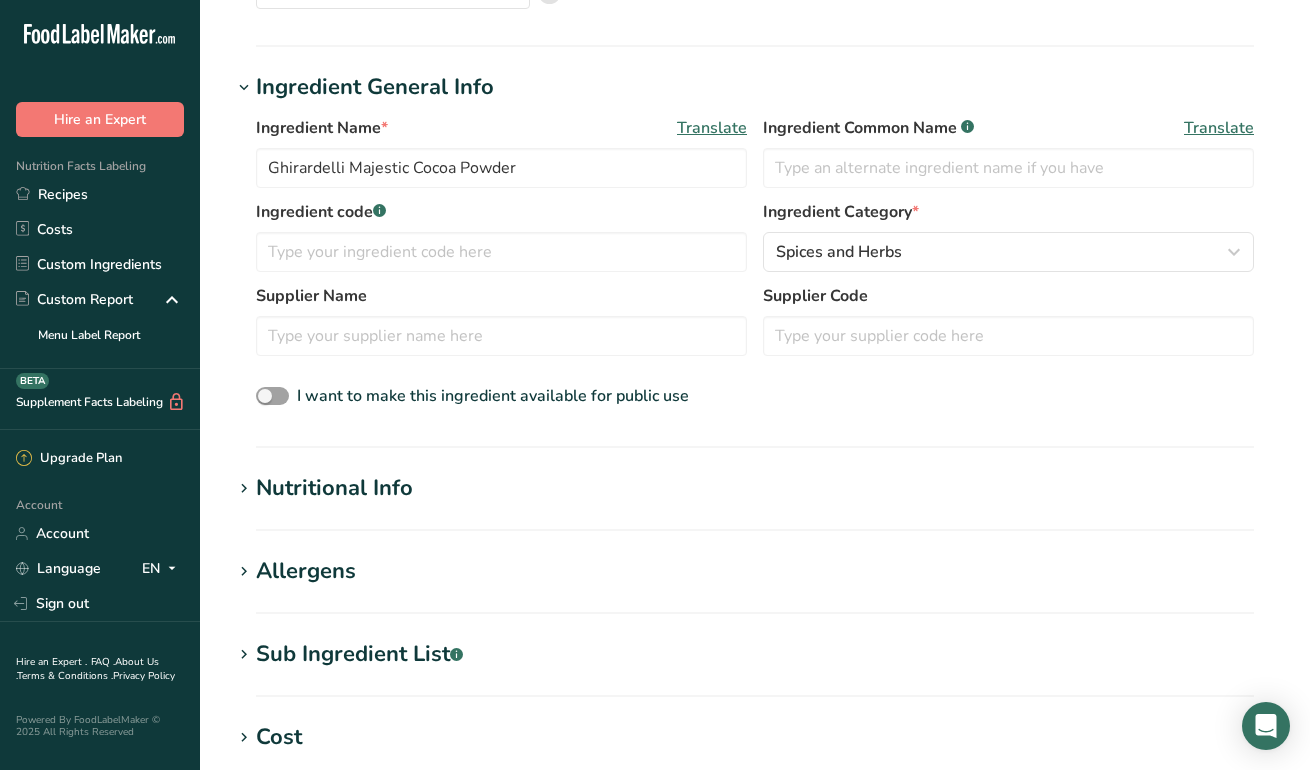 scroll, scrollTop: 226, scrollLeft: 0, axis: vertical 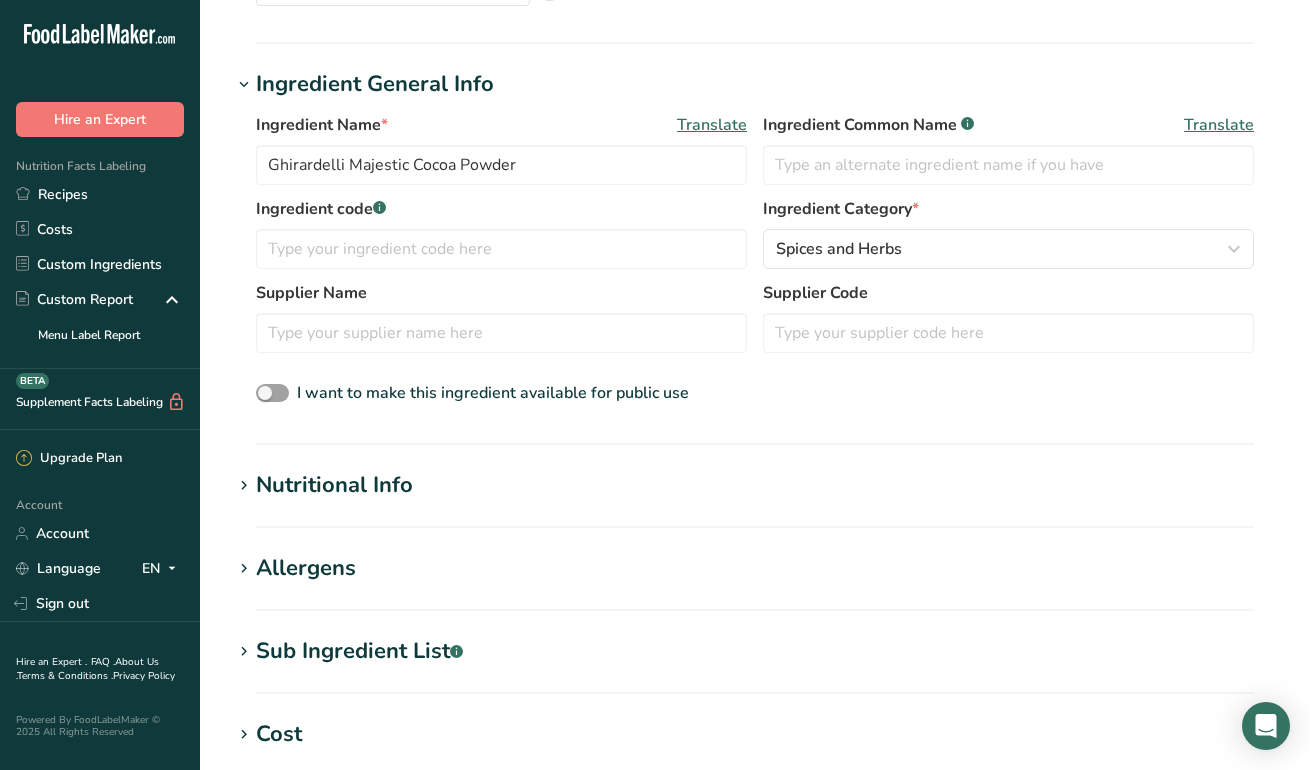 click on "Nutritional Info" at bounding box center [334, 485] 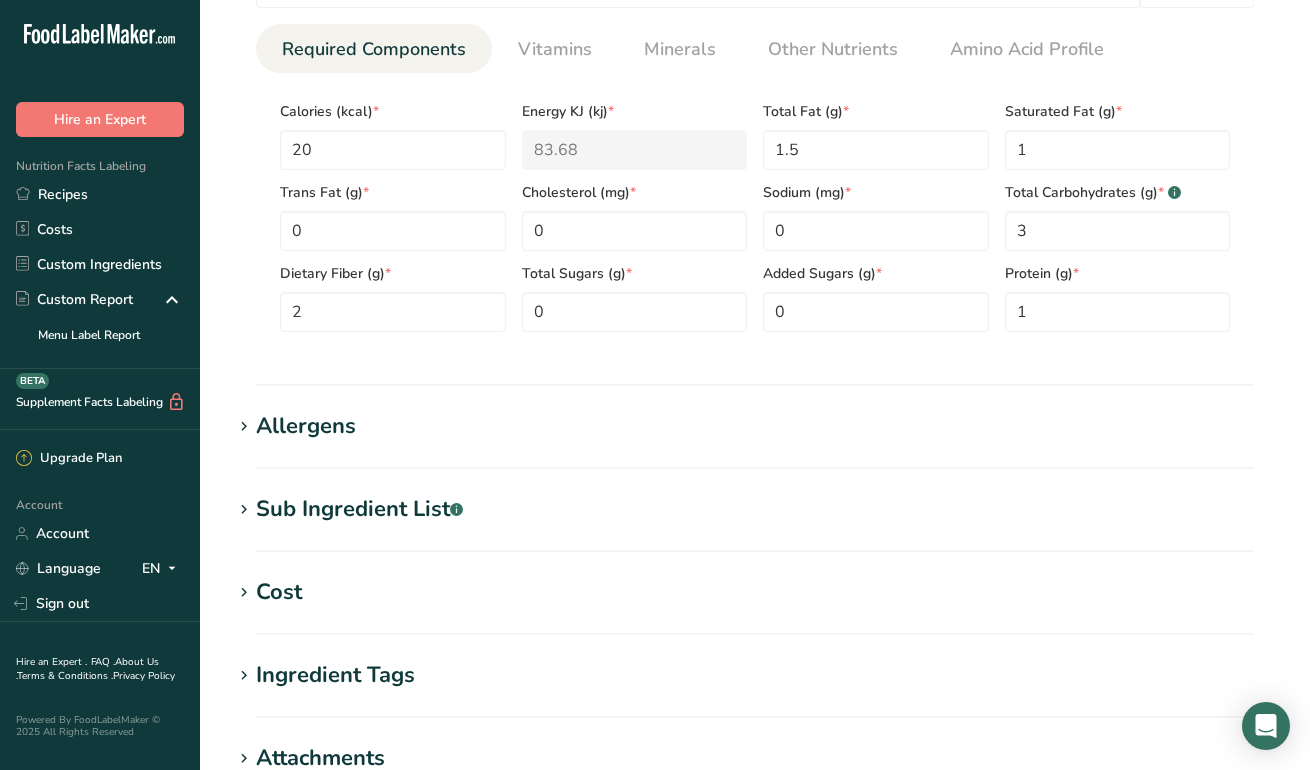 scroll, scrollTop: 832, scrollLeft: 0, axis: vertical 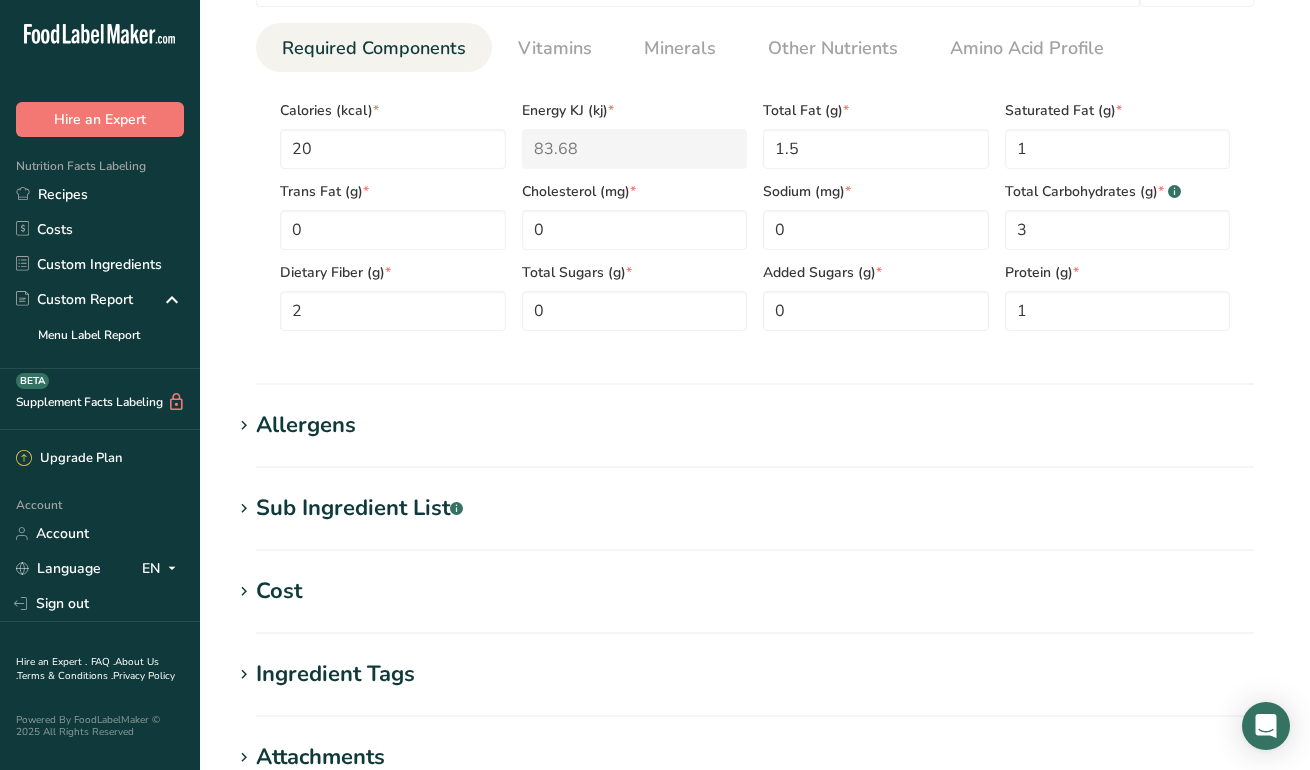 click on "Ingredient Tags" at bounding box center [335, 674] 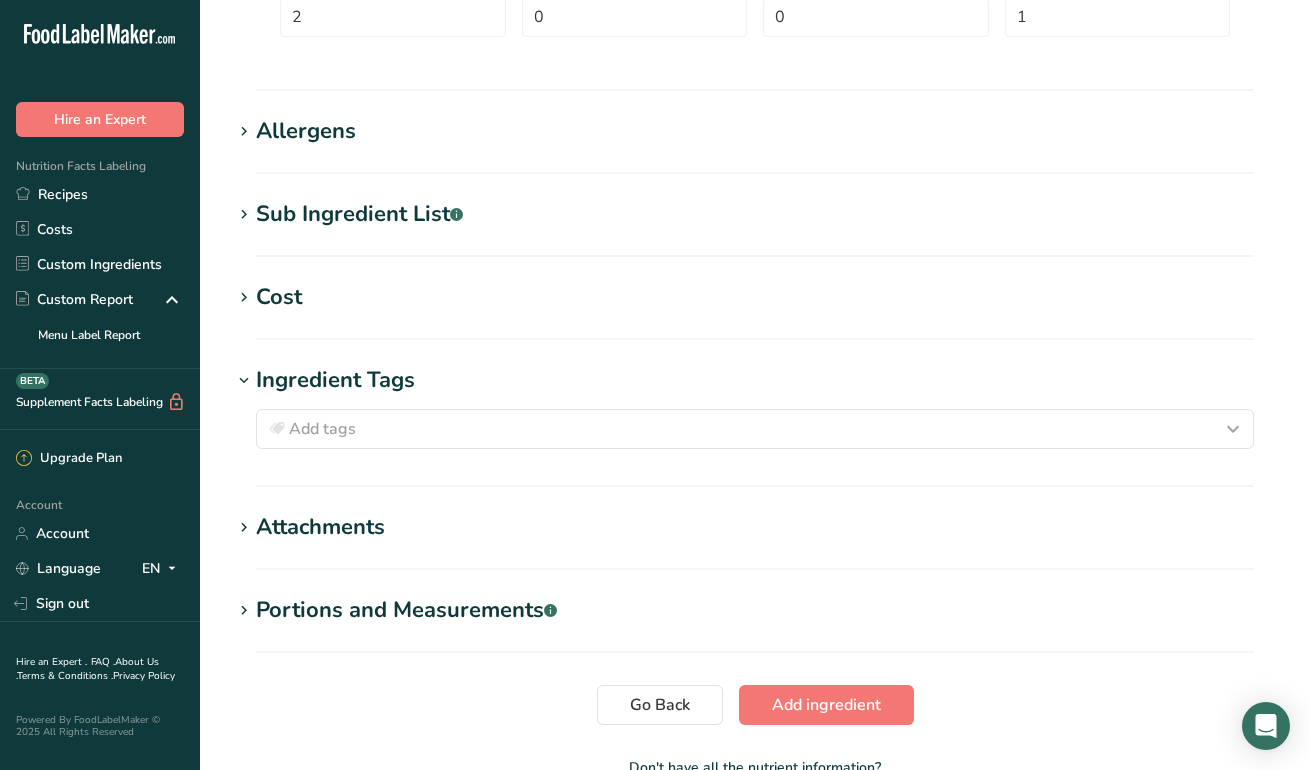 scroll, scrollTop: 1251, scrollLeft: 0, axis: vertical 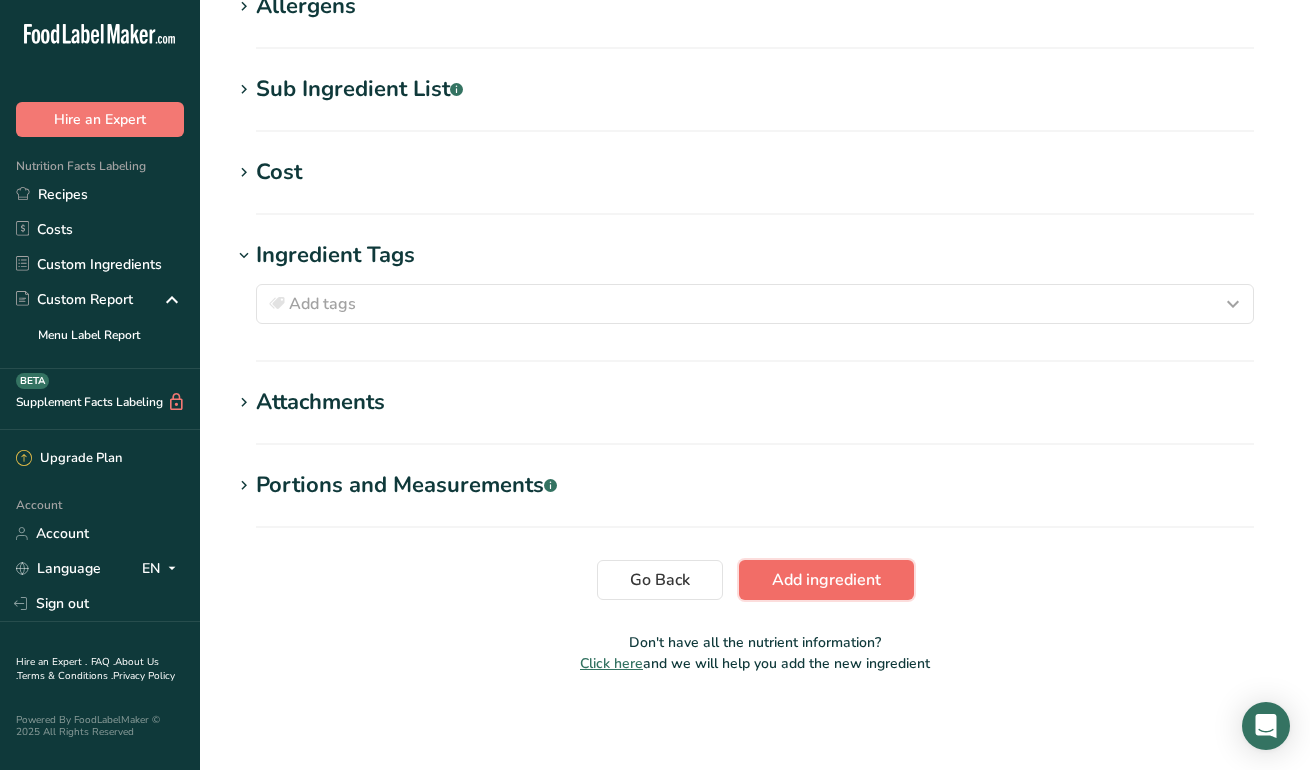 click on "Add ingredient" at bounding box center (826, 580) 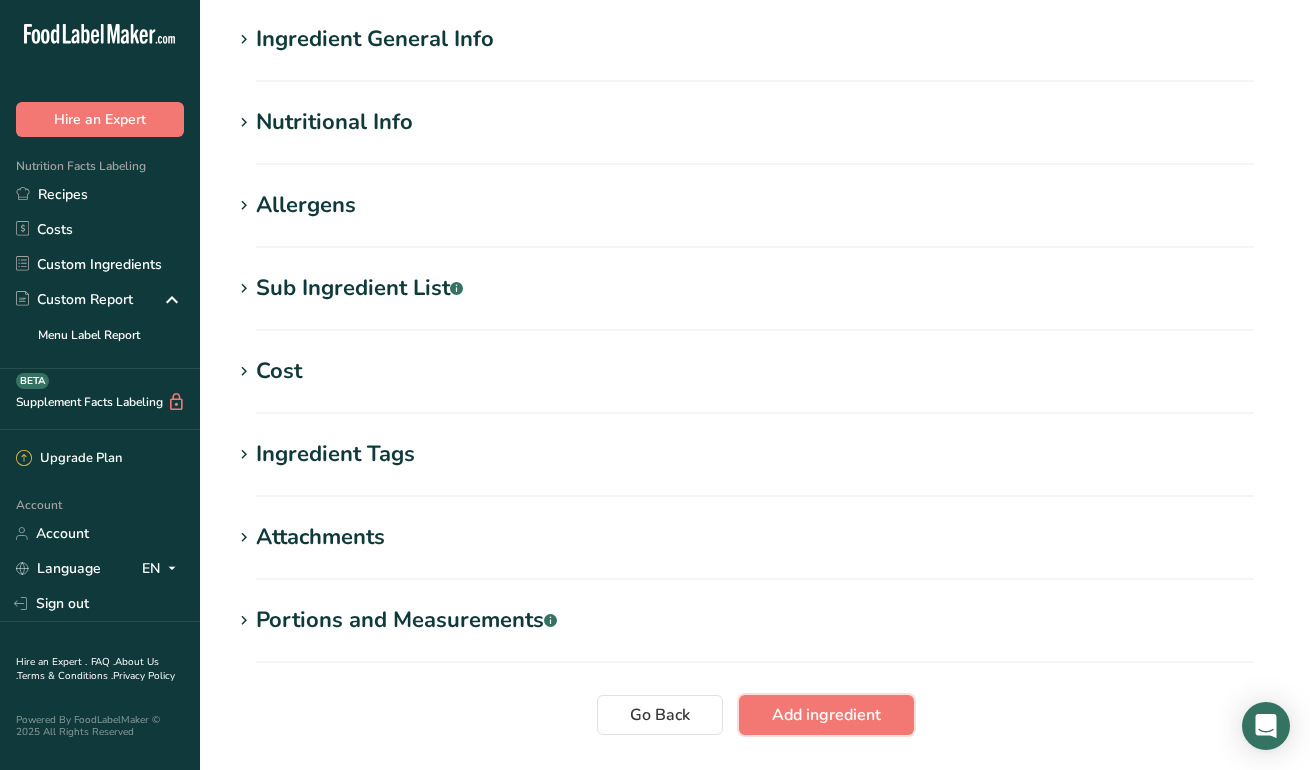 scroll, scrollTop: 0, scrollLeft: 0, axis: both 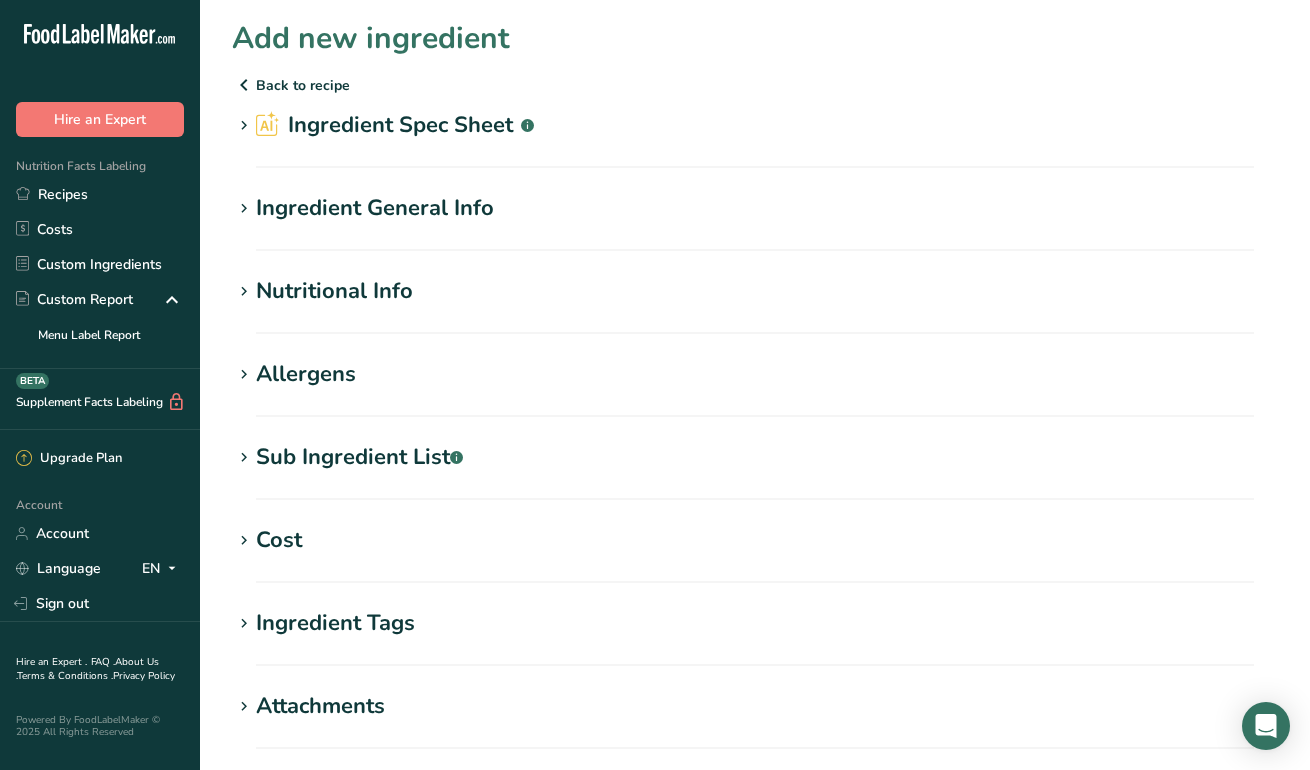 click on "Ingredient Spec Sheet
.a-a{fill:#347362;}.b-a{fill:#fff;}" at bounding box center (395, 125) 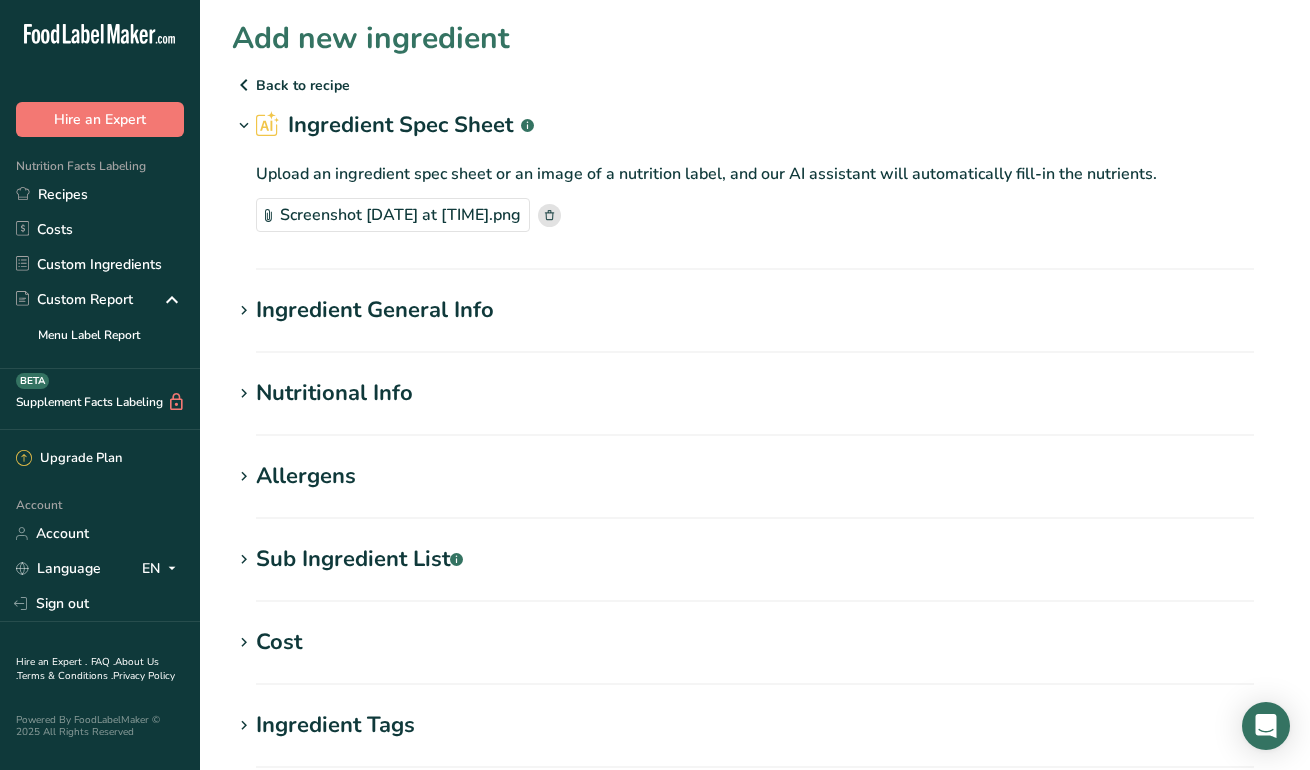 click on "Ingredient General Info" at bounding box center (375, 310) 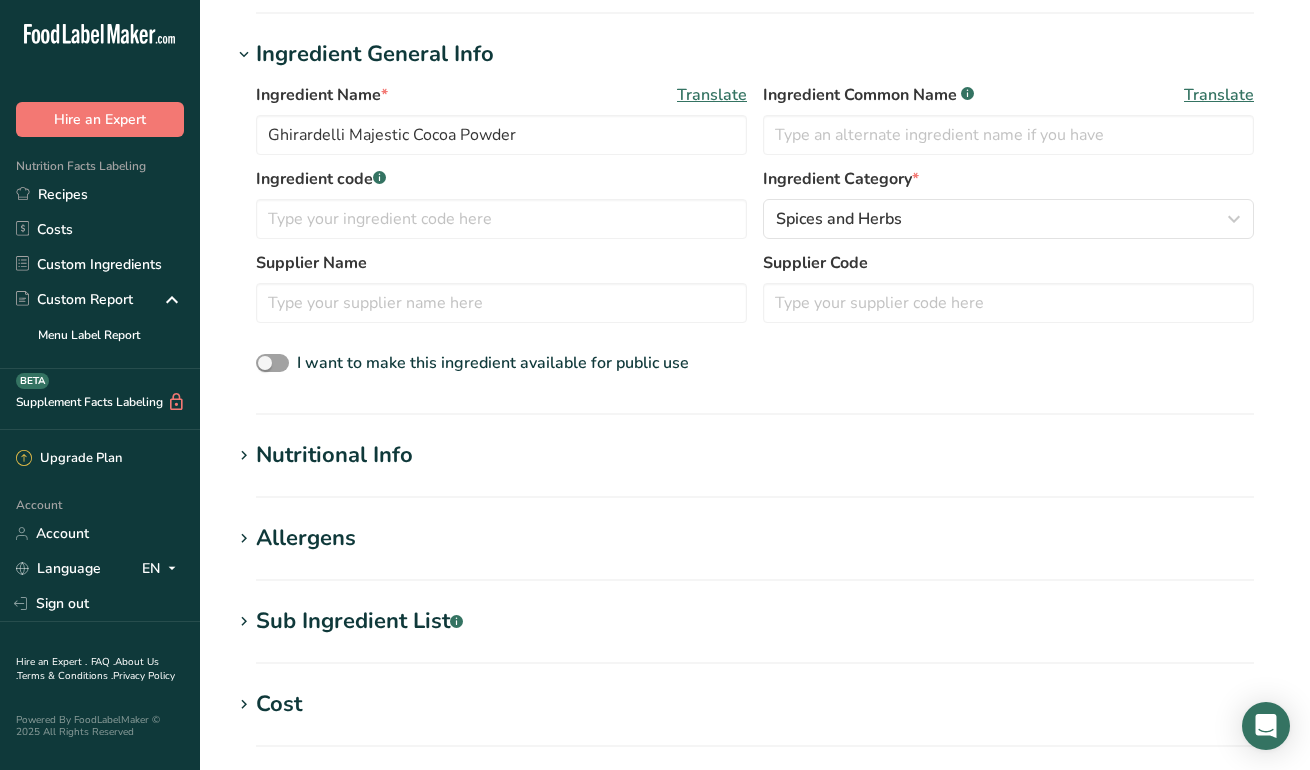 scroll, scrollTop: 260, scrollLeft: 0, axis: vertical 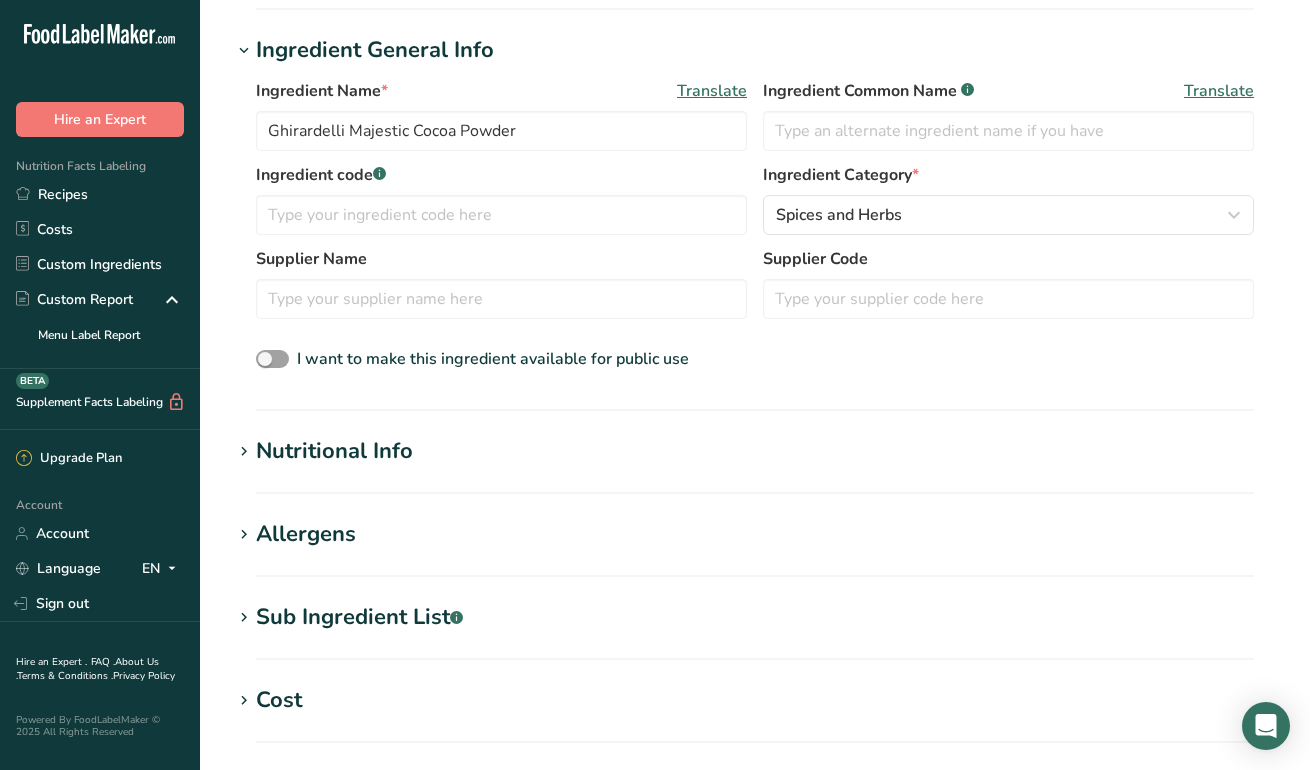 click on "Nutritional Info" at bounding box center [334, 451] 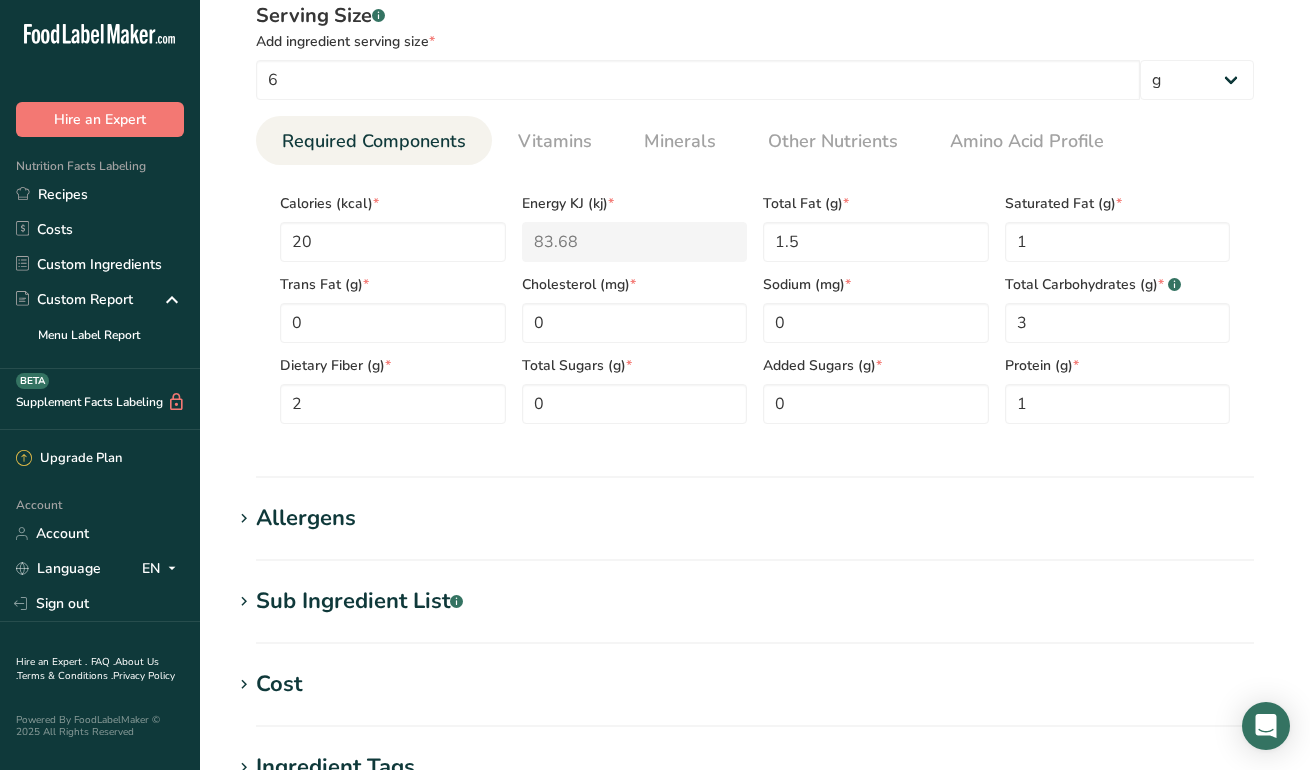scroll, scrollTop: 741, scrollLeft: 0, axis: vertical 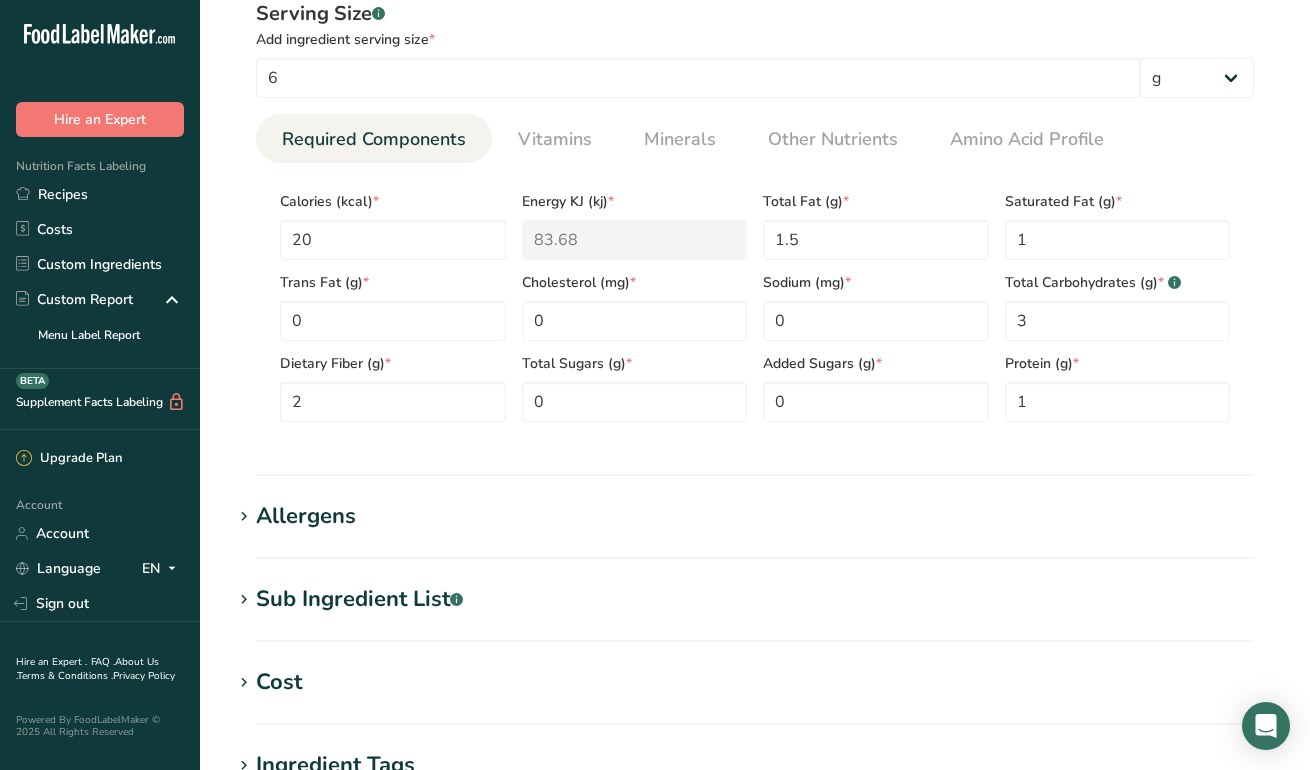 click on "Allergens" at bounding box center [306, 516] 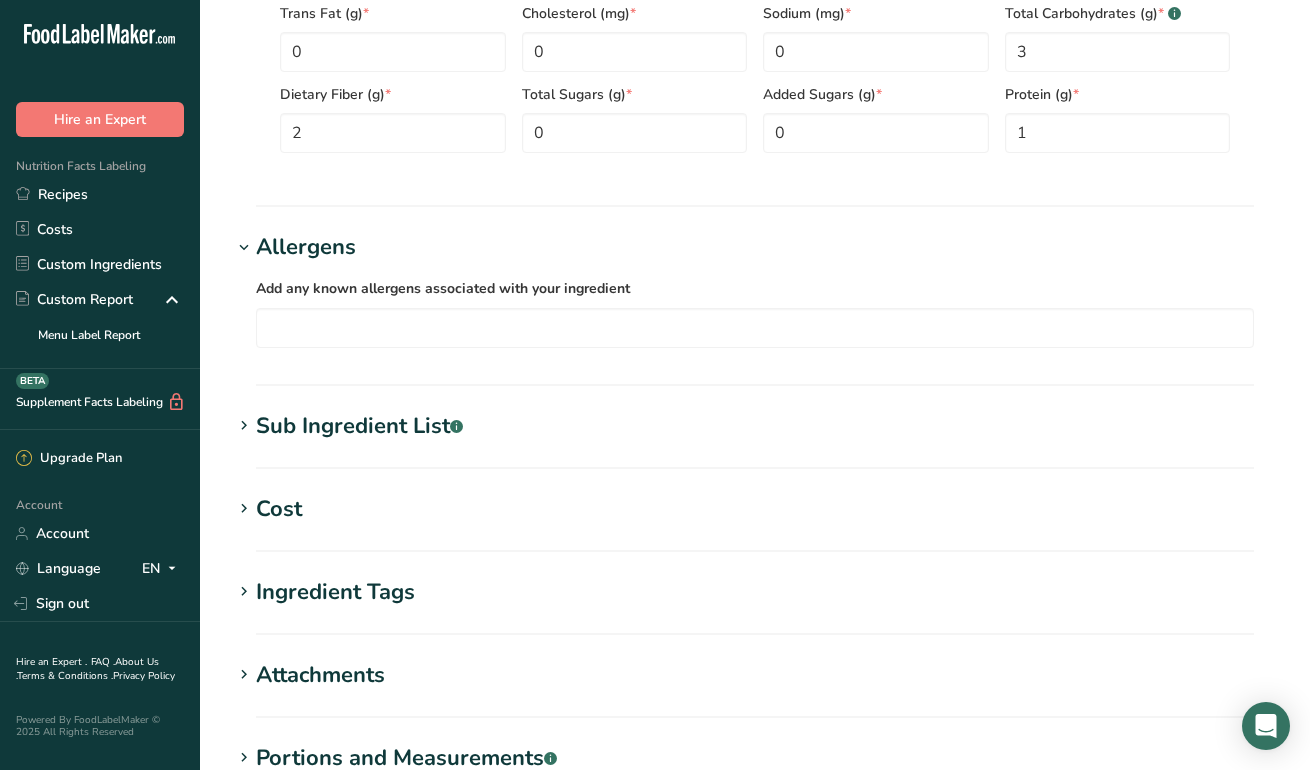 scroll, scrollTop: 1009, scrollLeft: 0, axis: vertical 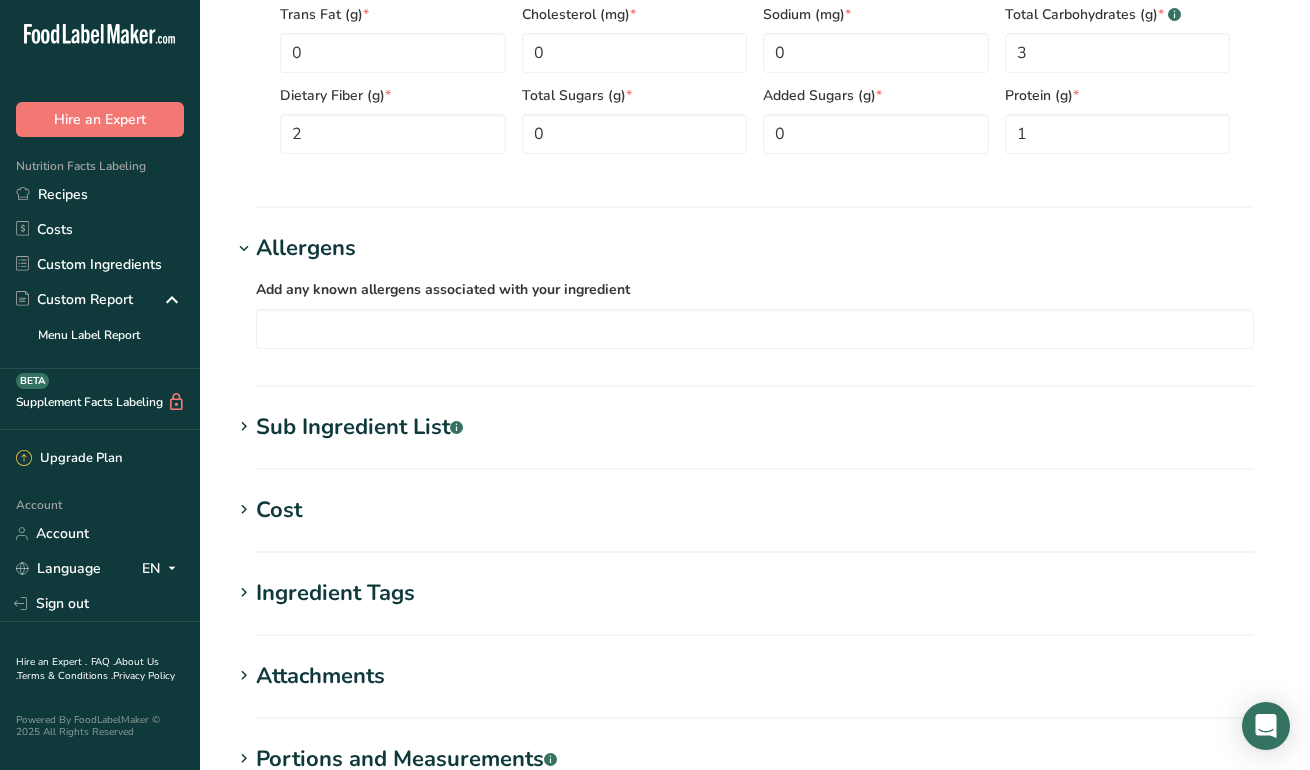 click on "Screenshot [DATE] at [TIME].png
Hold Tight!
Our AI tool is busy reading your ingredient spec sheet and pulling out all the juicy details.
Just a moment, and we'll have everything sorted for you!
Ingredient General Info
Ingredient Name *
Translate
[BRAND] [BRAND] [PRODUCT]
Ingredient Common Name
.a-a{fill:#347362;}.b-a{fill:#fff;}
Translate
Ingredient code
.a-a{fill:#347362;}.b-a{fill:#fff;}             *" at bounding box center (755, -15) 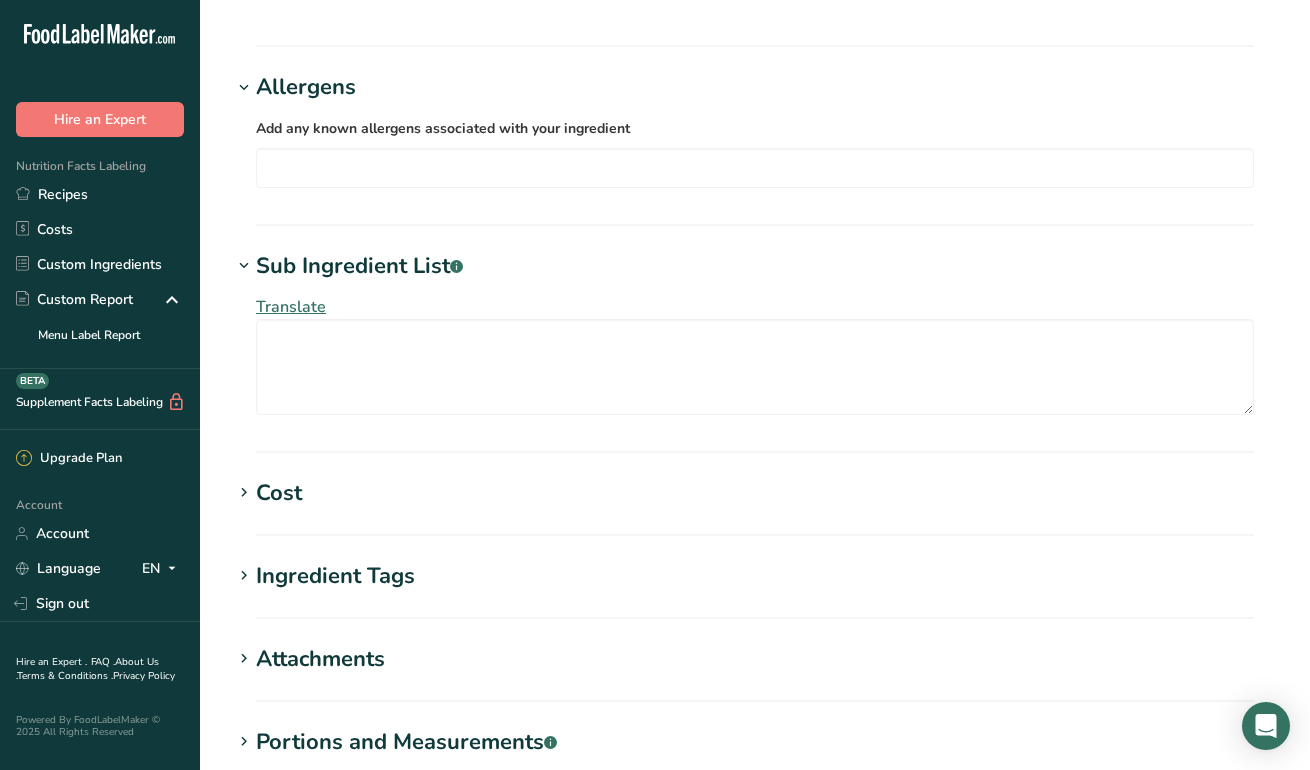 click on "Cost" at bounding box center [279, 493] 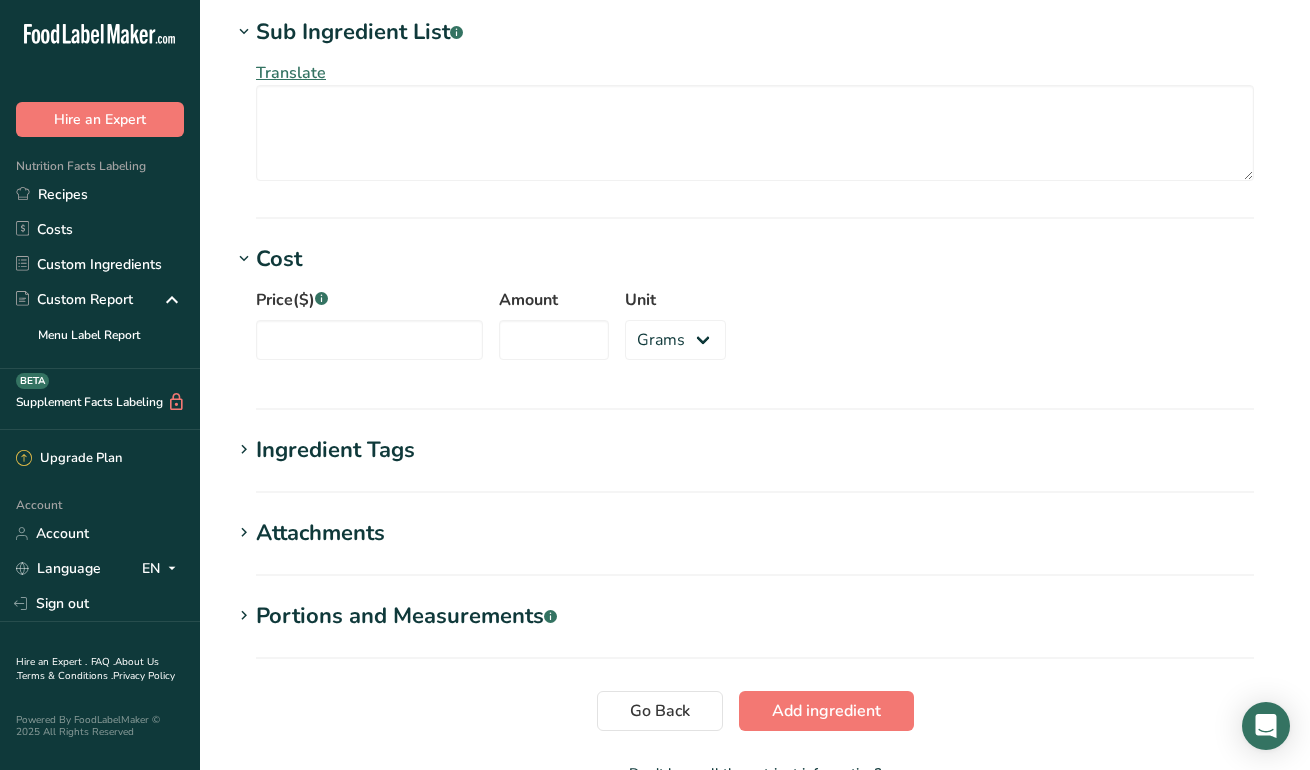 scroll, scrollTop: 1442, scrollLeft: 0, axis: vertical 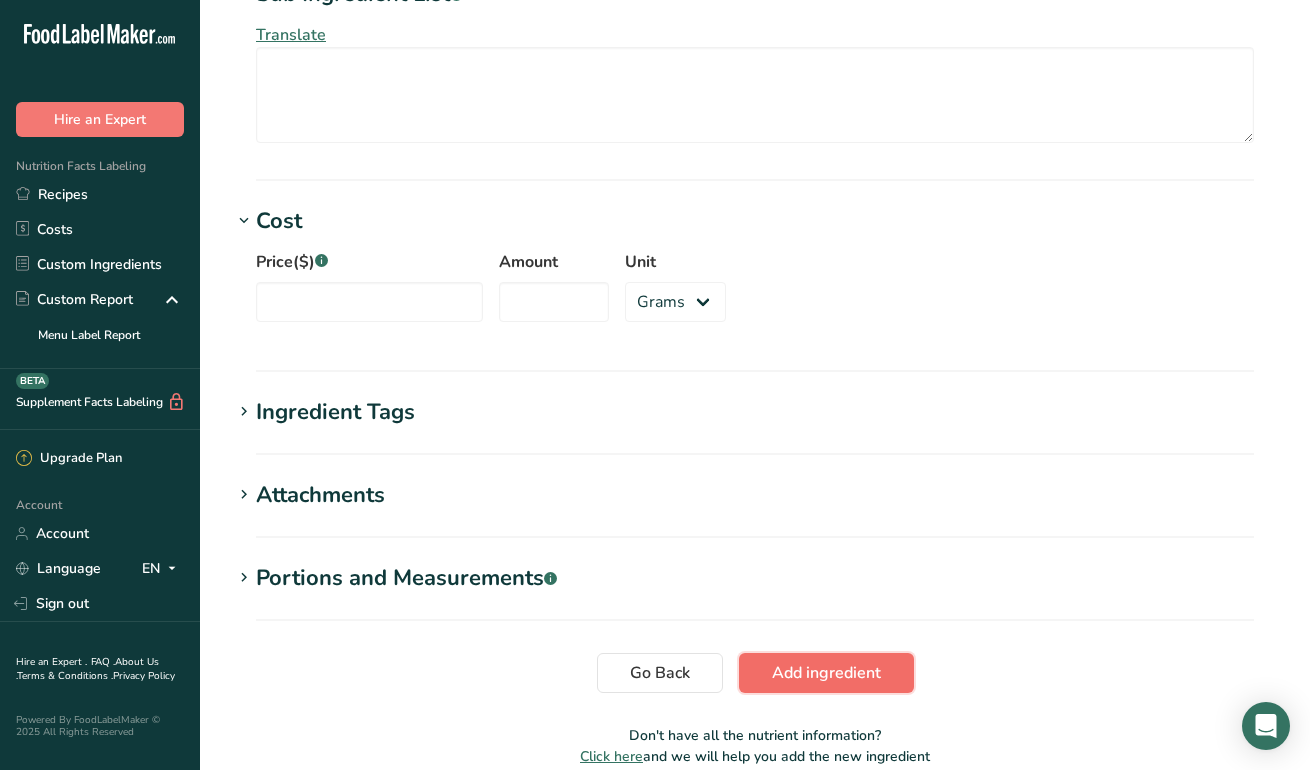 click on "Add ingredient" at bounding box center (826, 673) 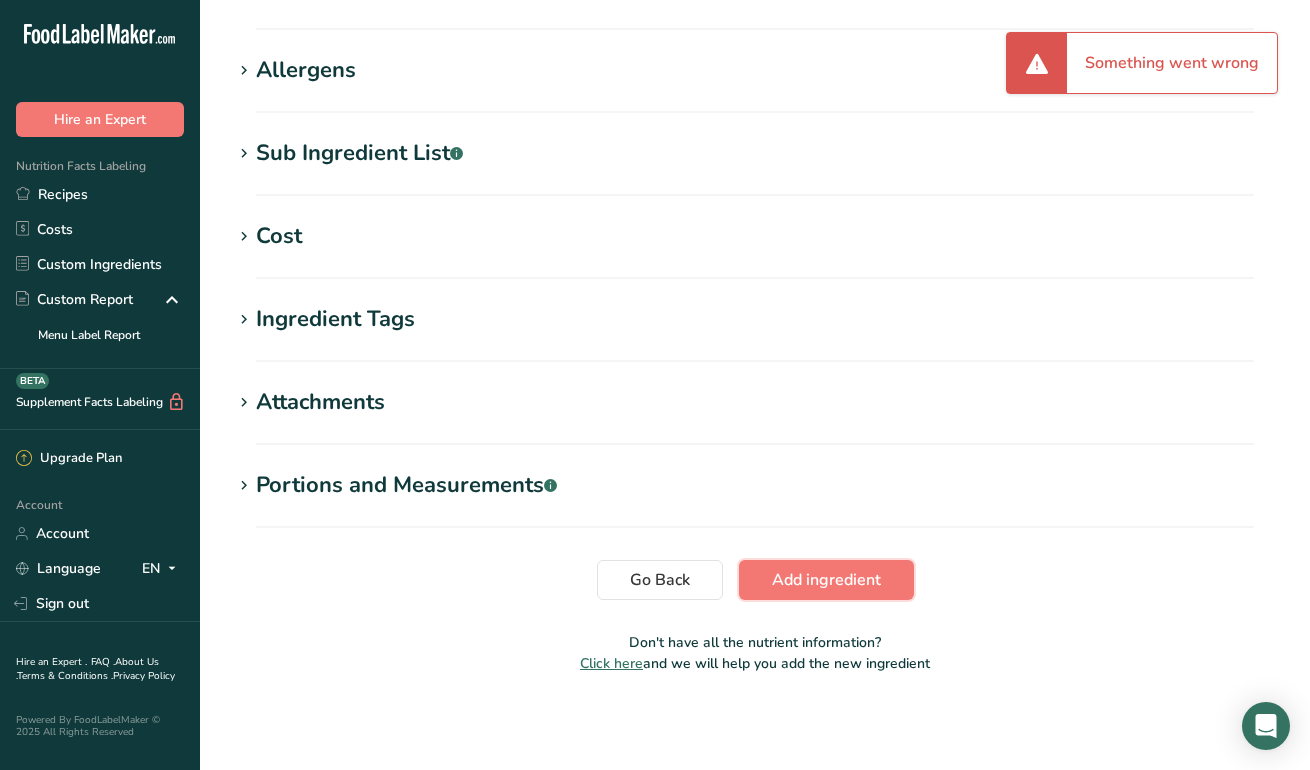 scroll, scrollTop: 0, scrollLeft: 0, axis: both 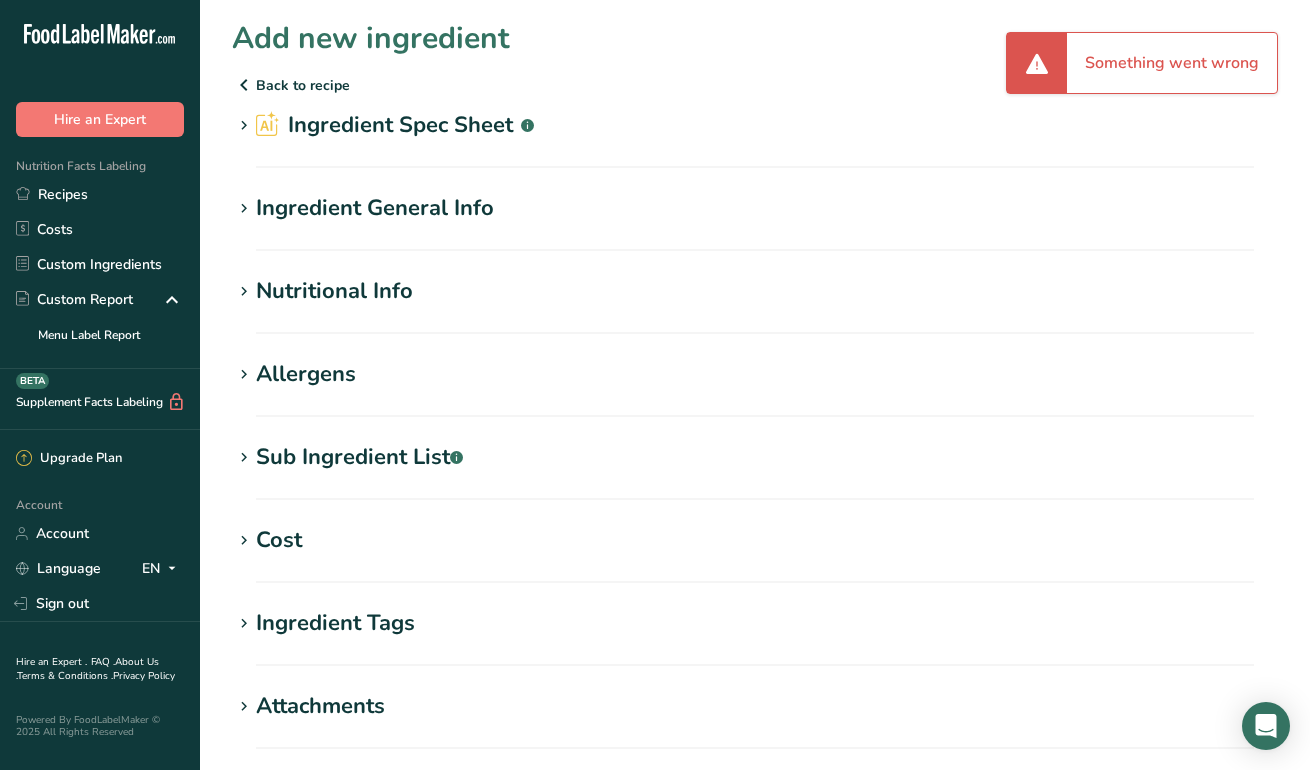 click on "Back to recipe" at bounding box center [755, 85] 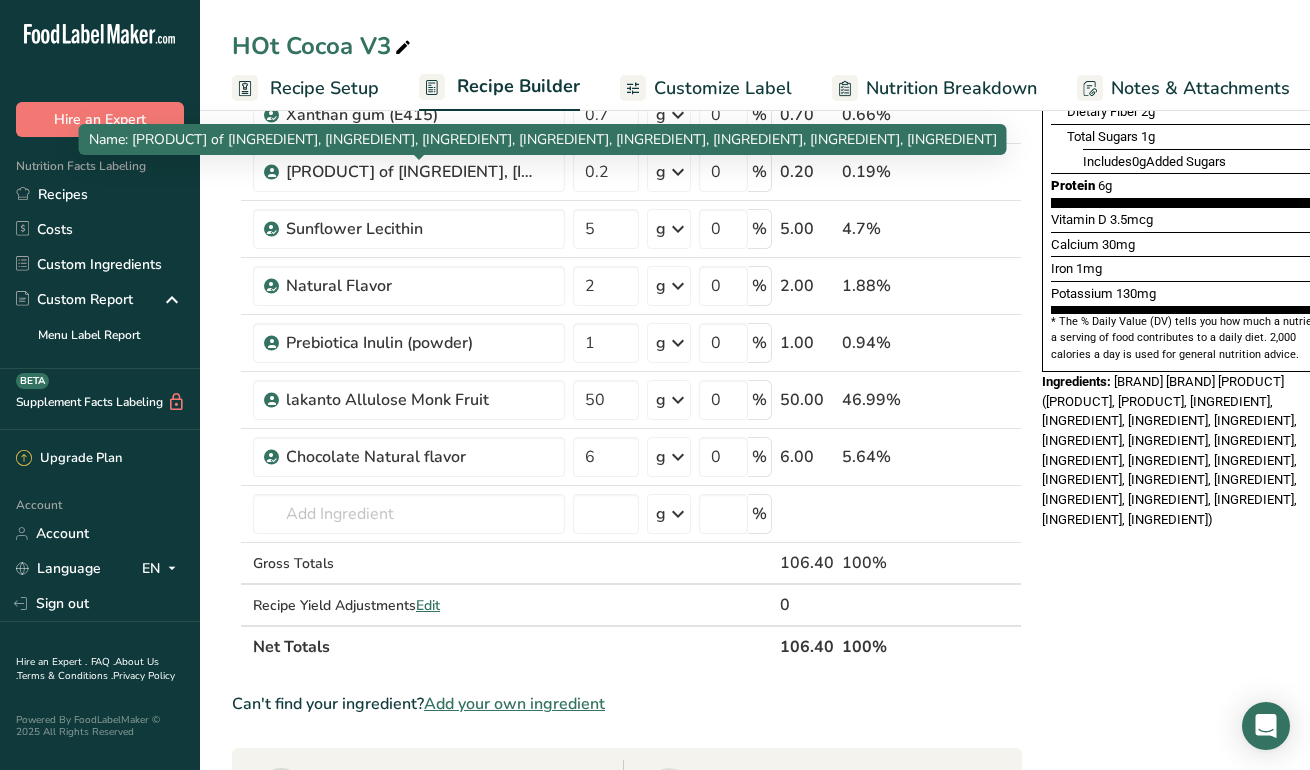 scroll, scrollTop: 454, scrollLeft: 0, axis: vertical 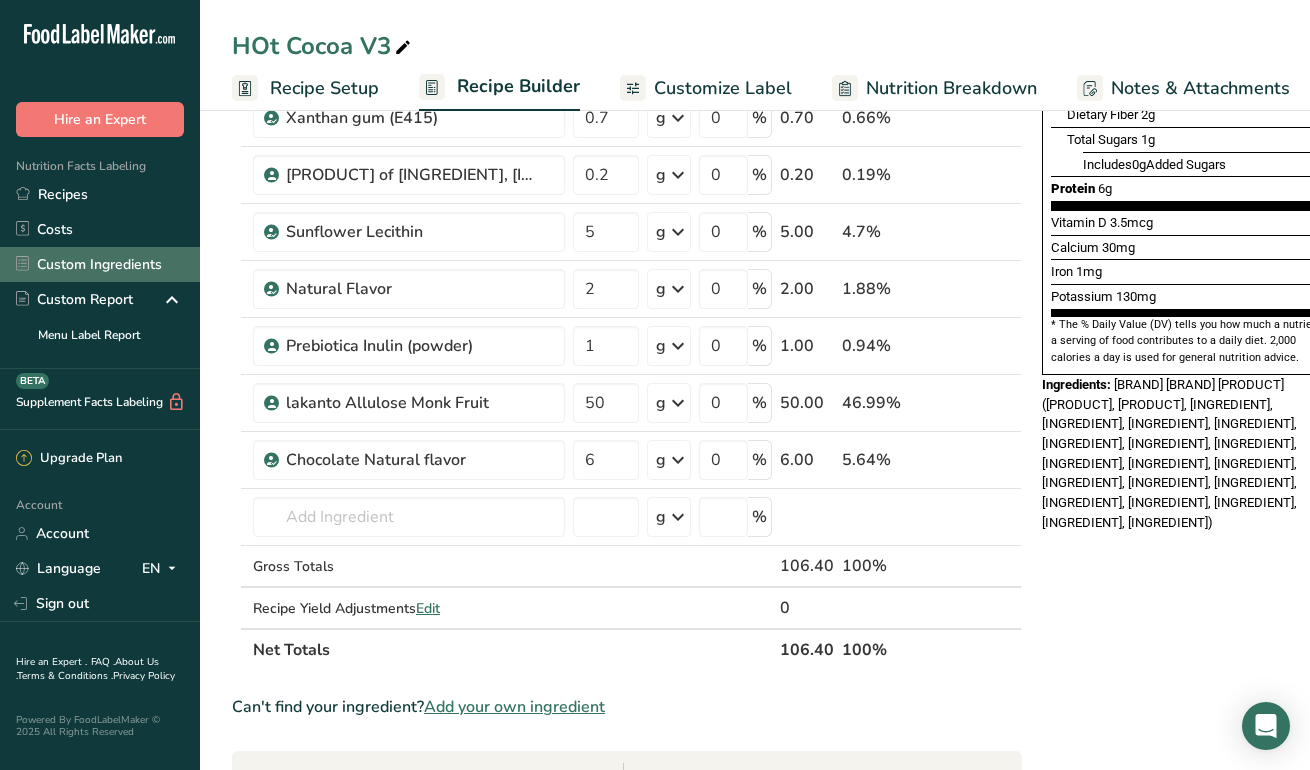 click on "Custom Ingredients" at bounding box center (100, 264) 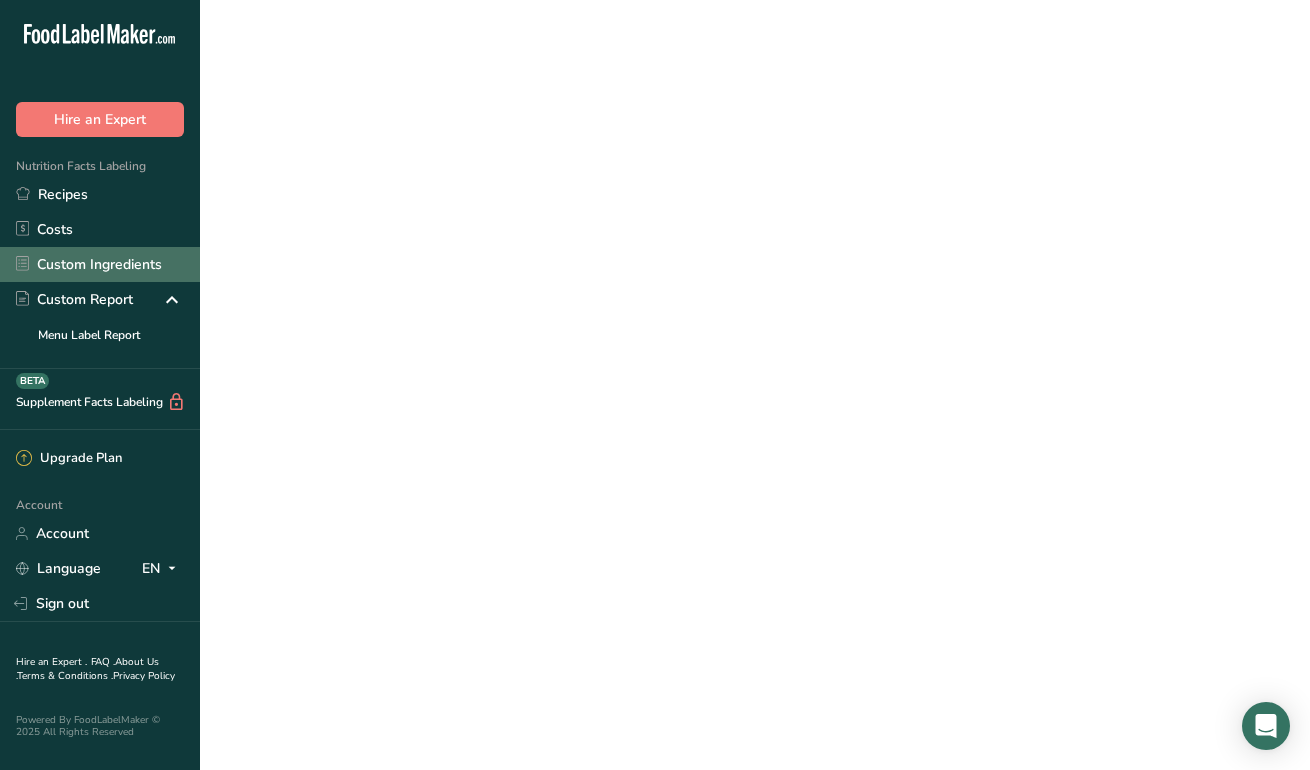 scroll, scrollTop: 0, scrollLeft: 0, axis: both 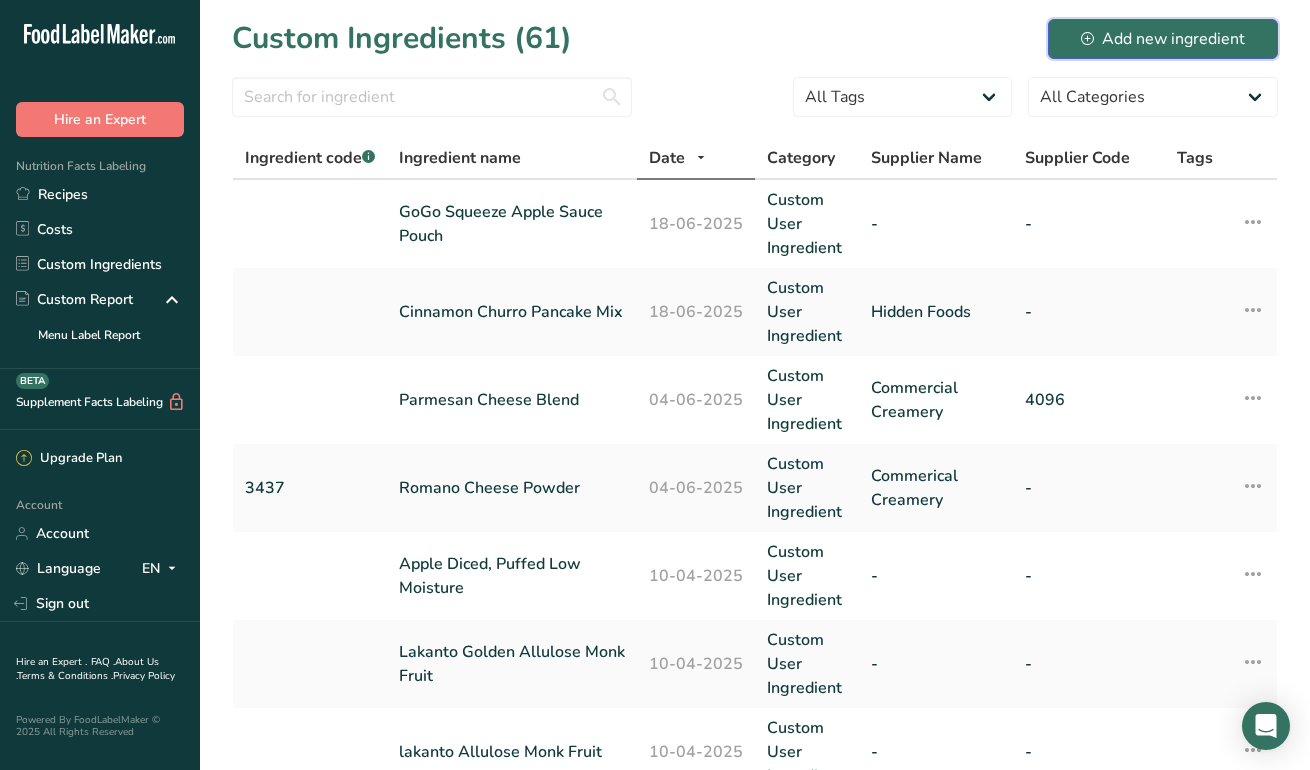 click on "Add new ingredient" at bounding box center (1163, 39) 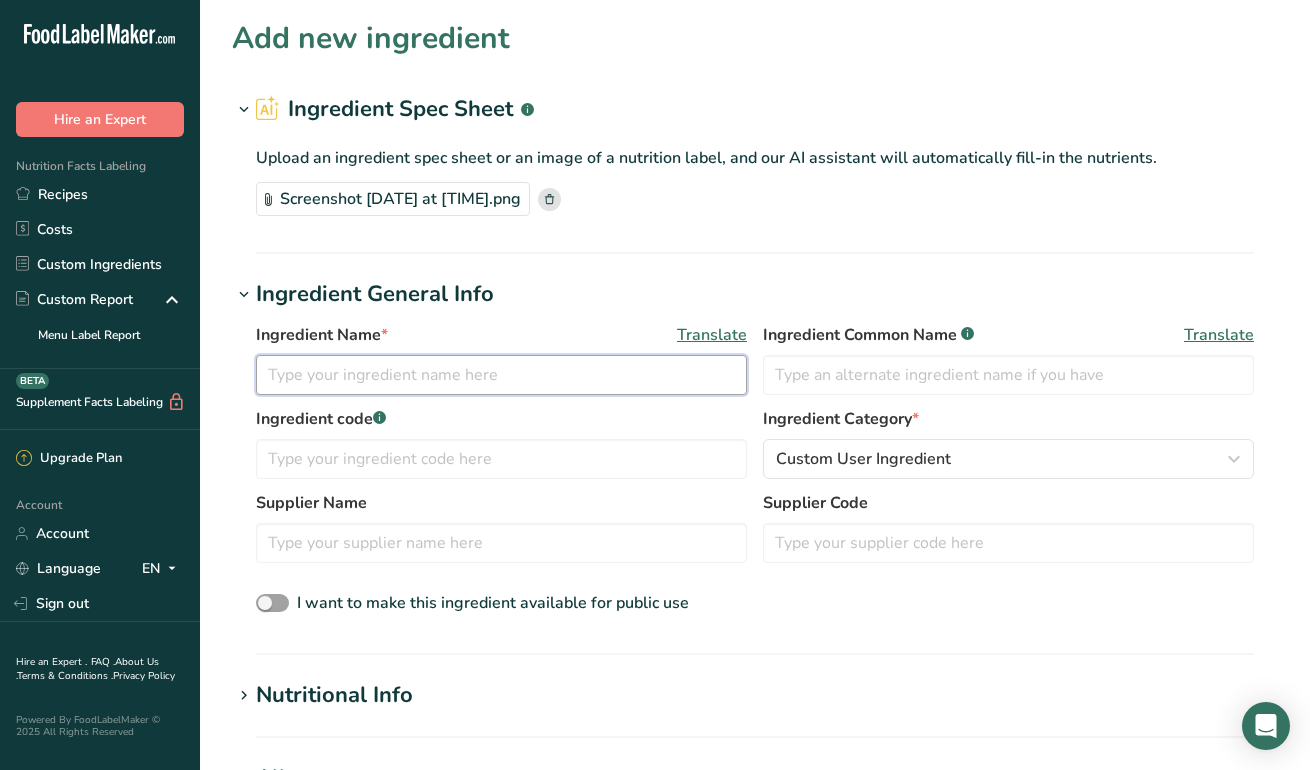 click at bounding box center [501, 375] 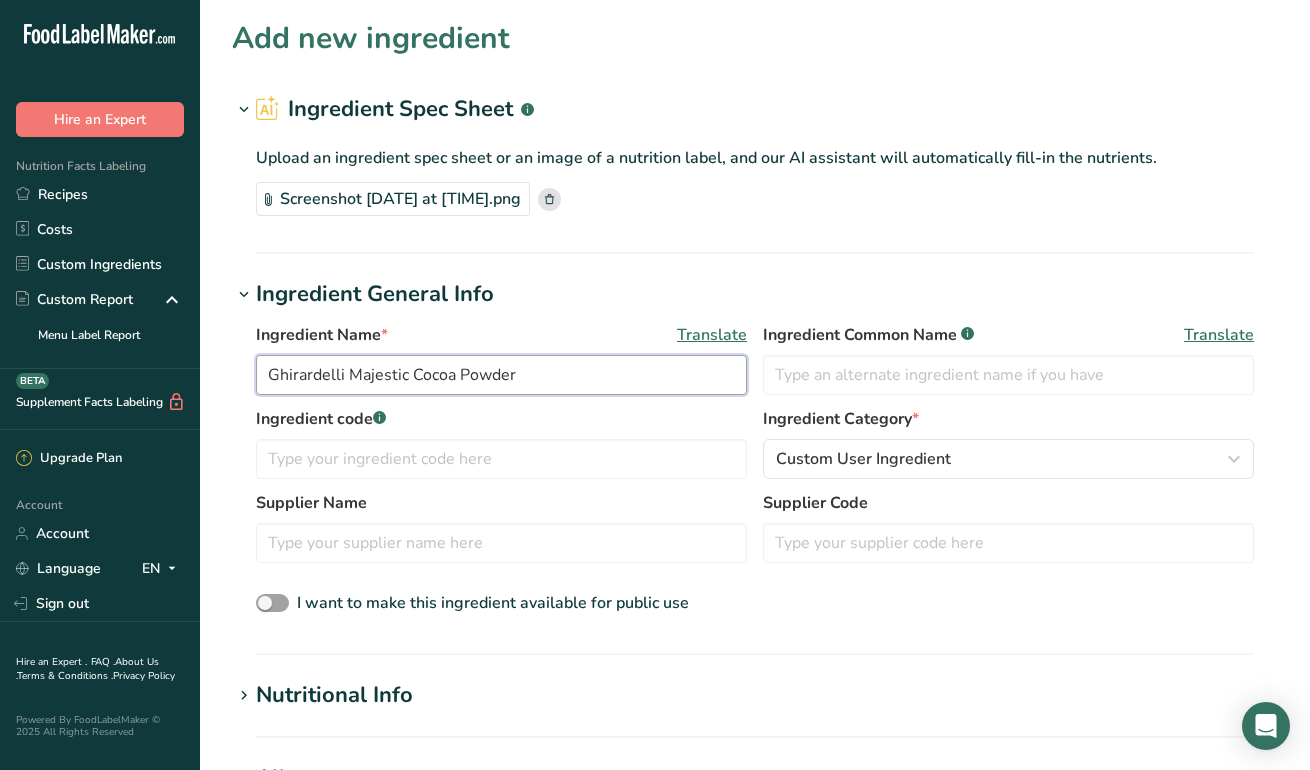 type on "Ghirardelli Majestic Cocoa Powder" 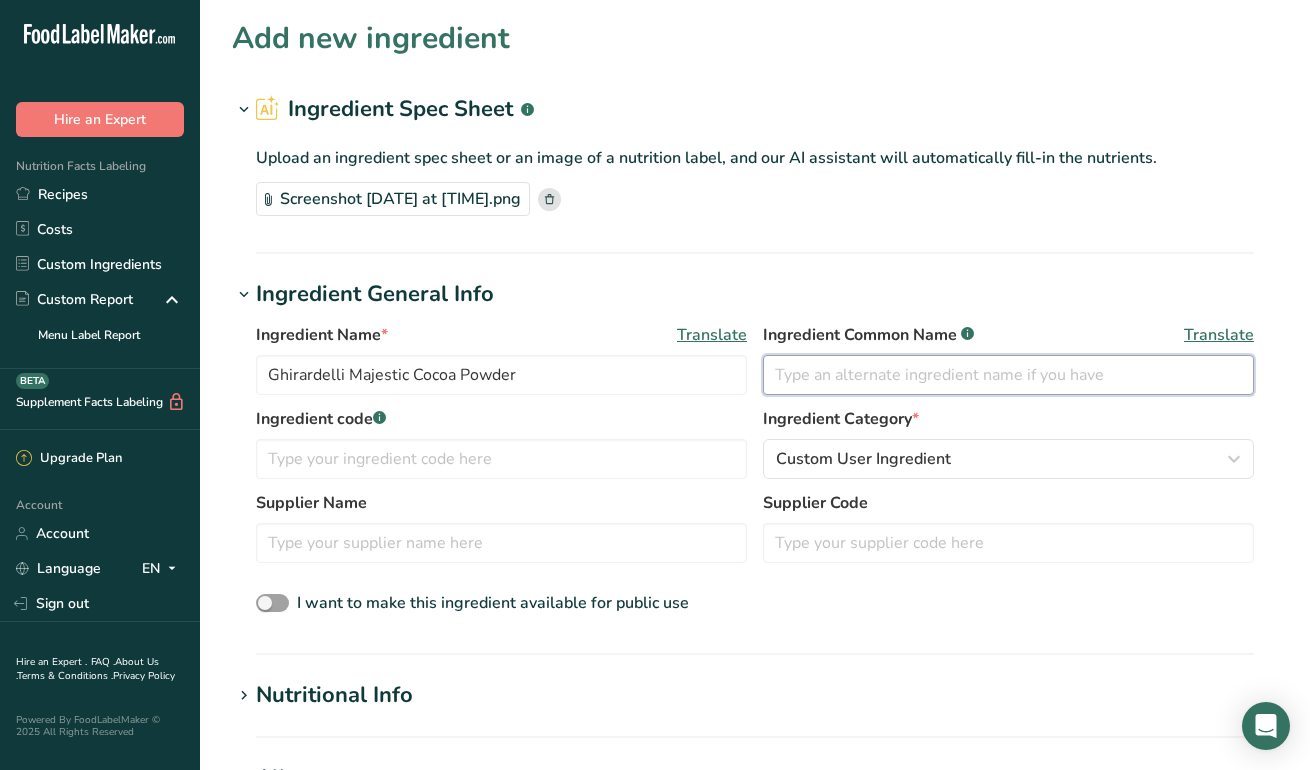 click at bounding box center [1008, 375] 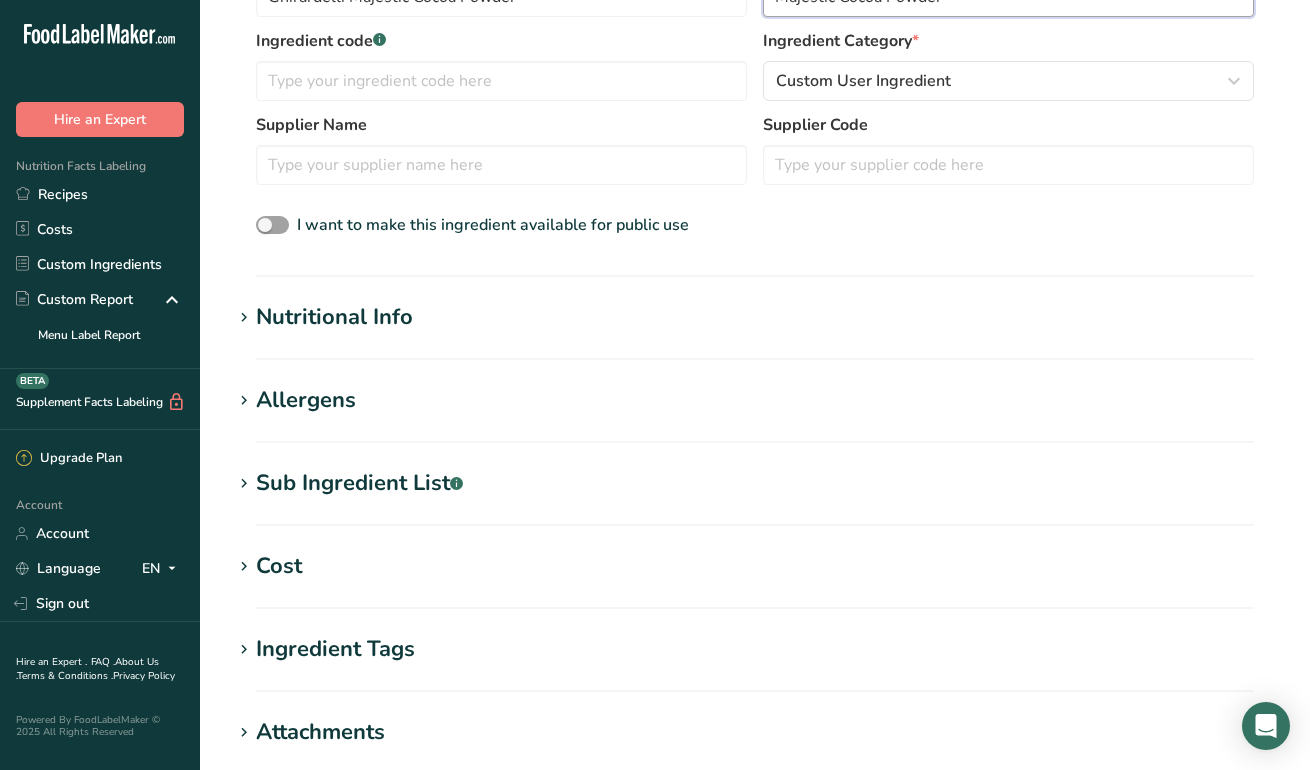 scroll, scrollTop: 380, scrollLeft: 0, axis: vertical 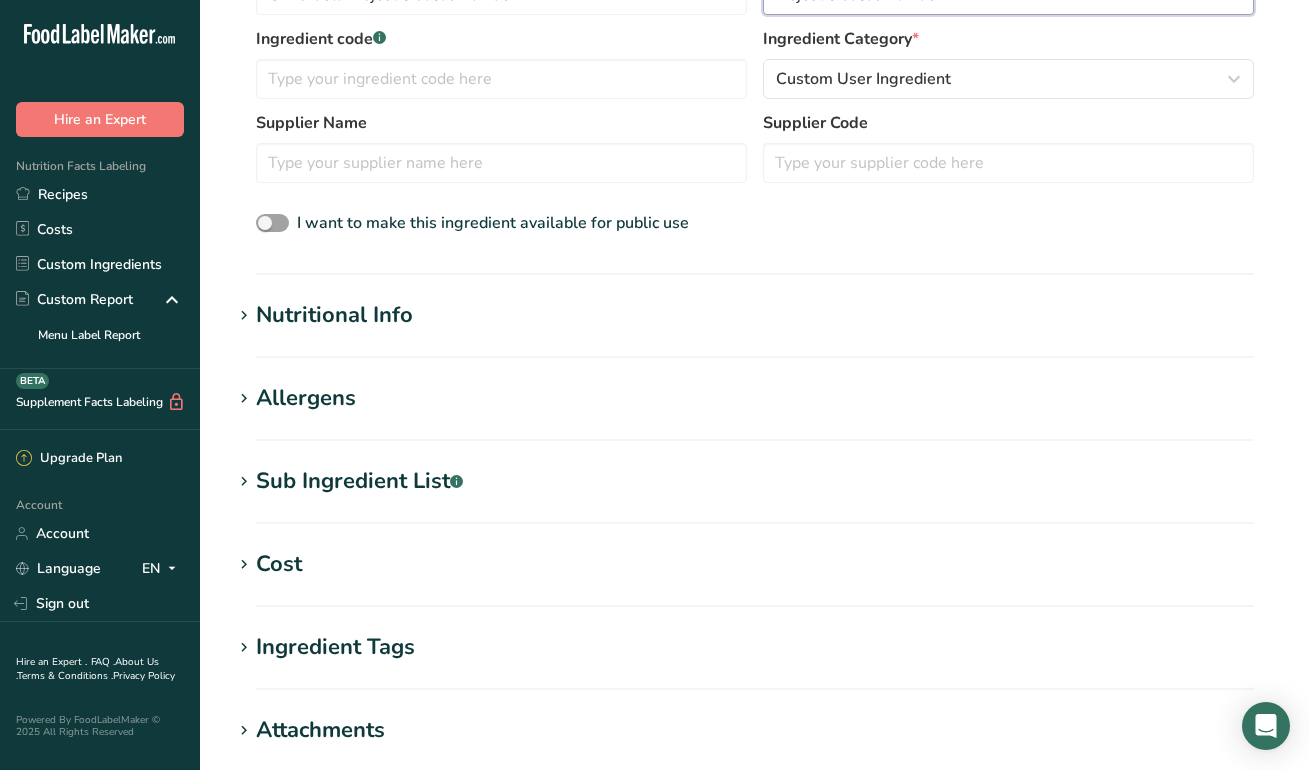 type on "Majestic Cocoa Powder" 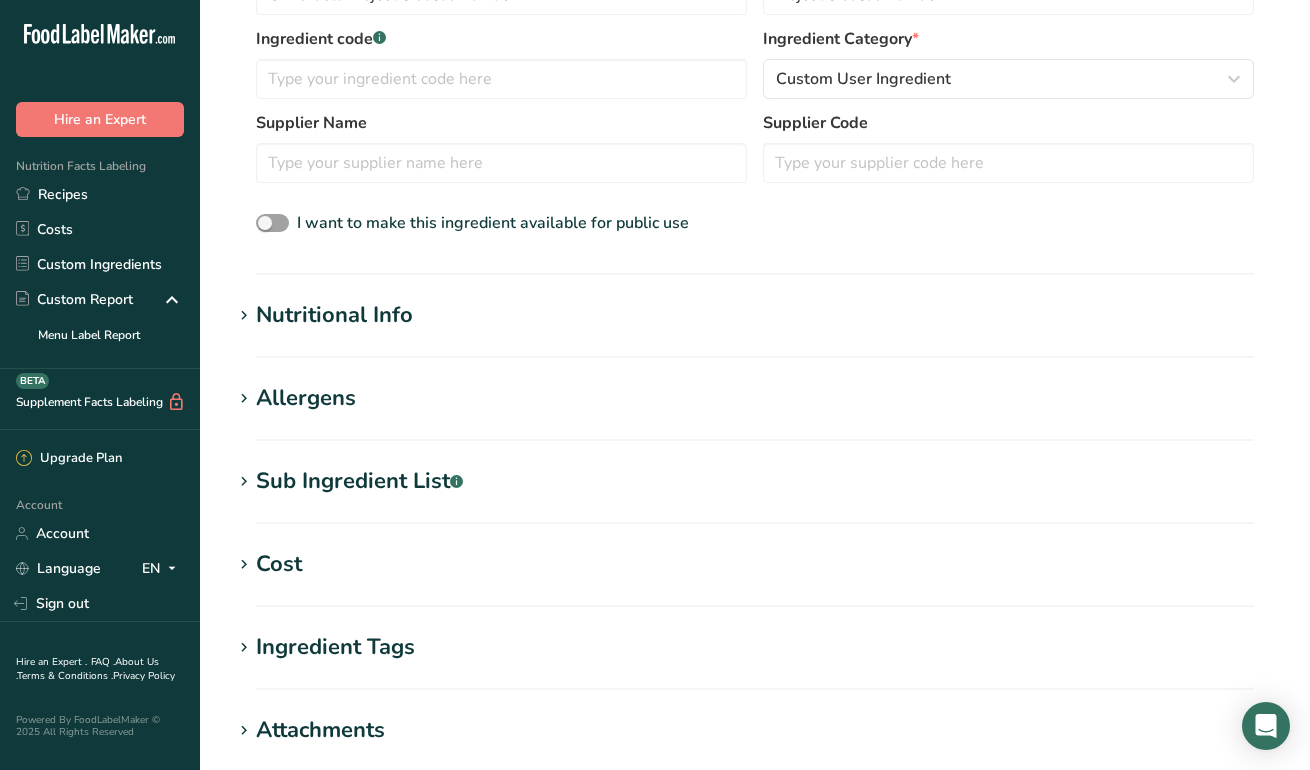 click on "Nutritional Info" at bounding box center [755, 315] 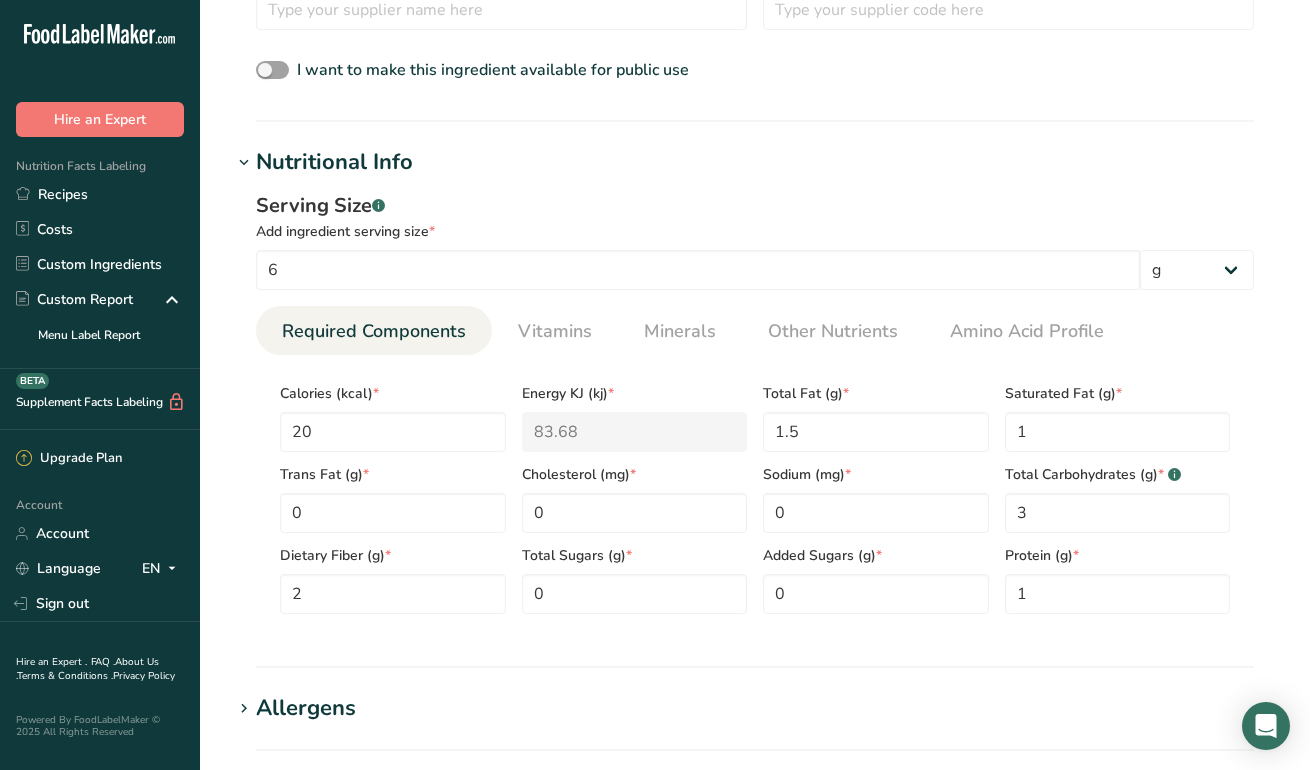 scroll, scrollTop: 535, scrollLeft: 0, axis: vertical 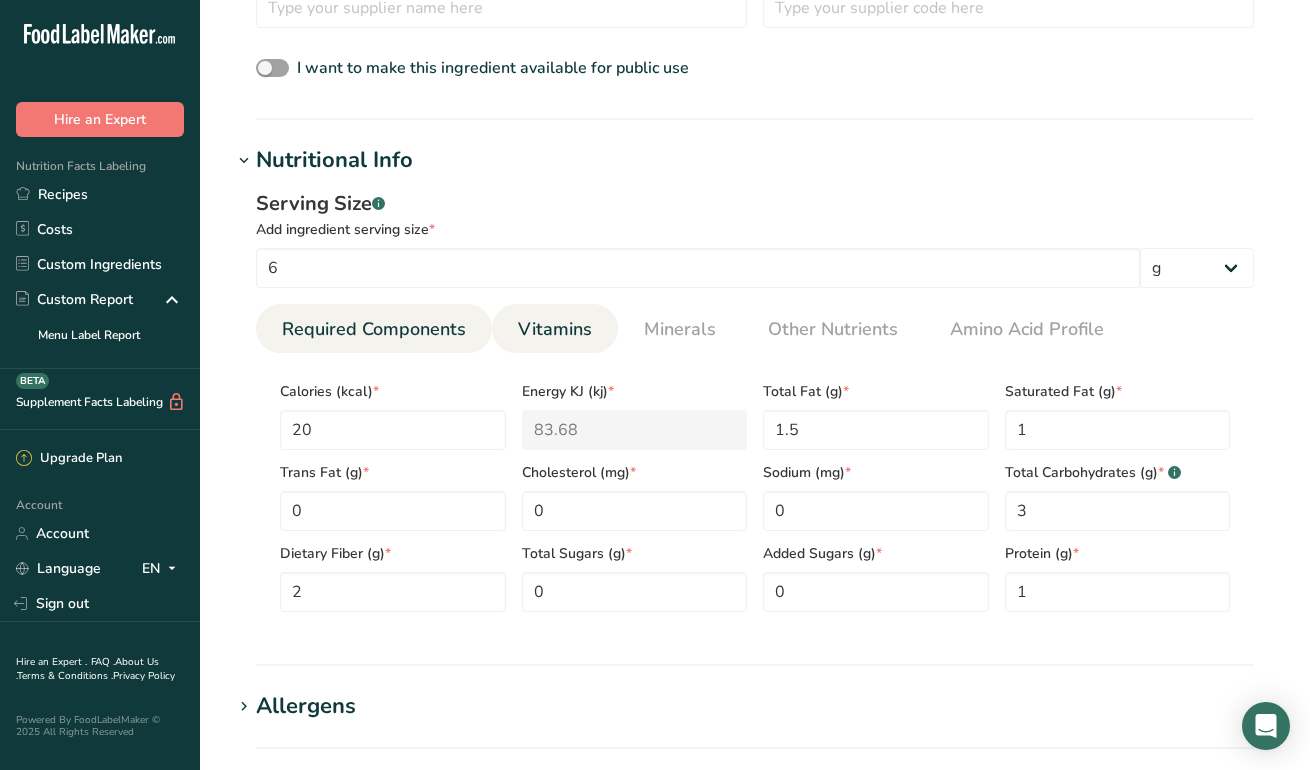click on "Vitamins" at bounding box center [555, 329] 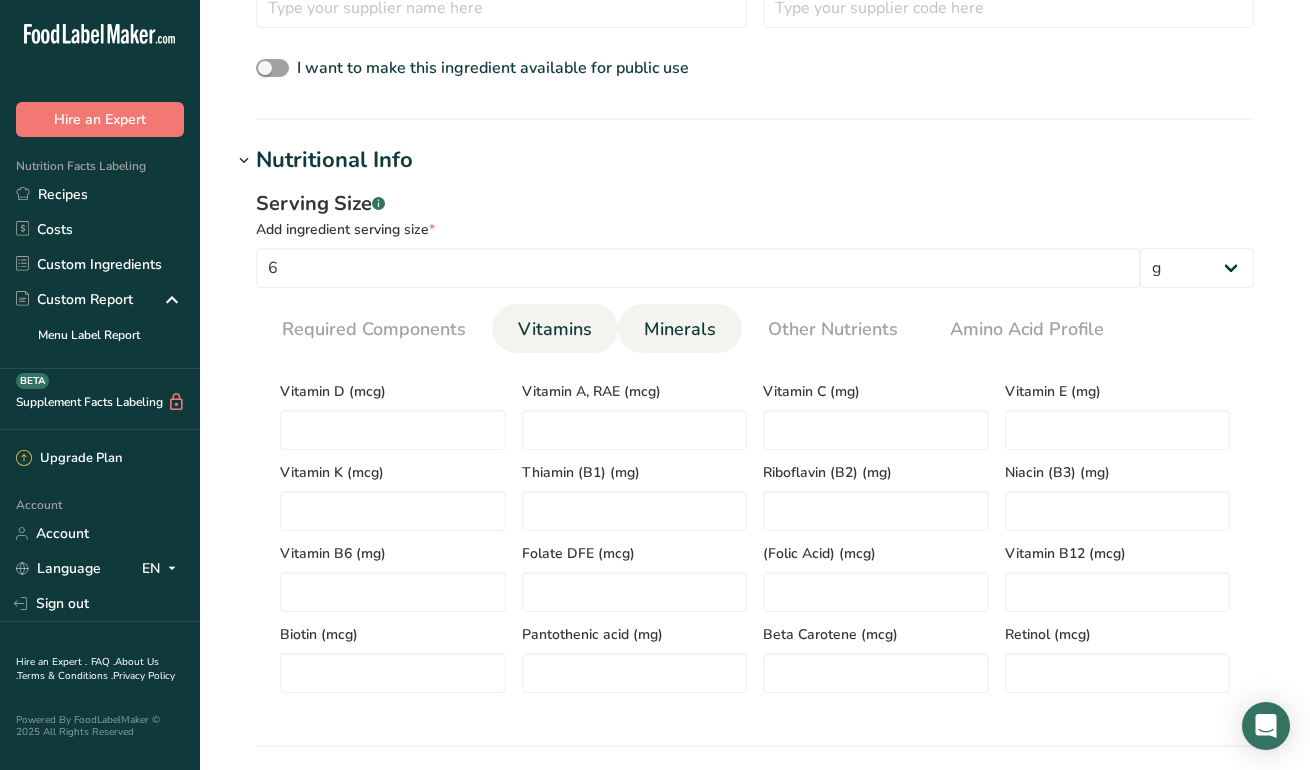 click on "Minerals" at bounding box center (680, 329) 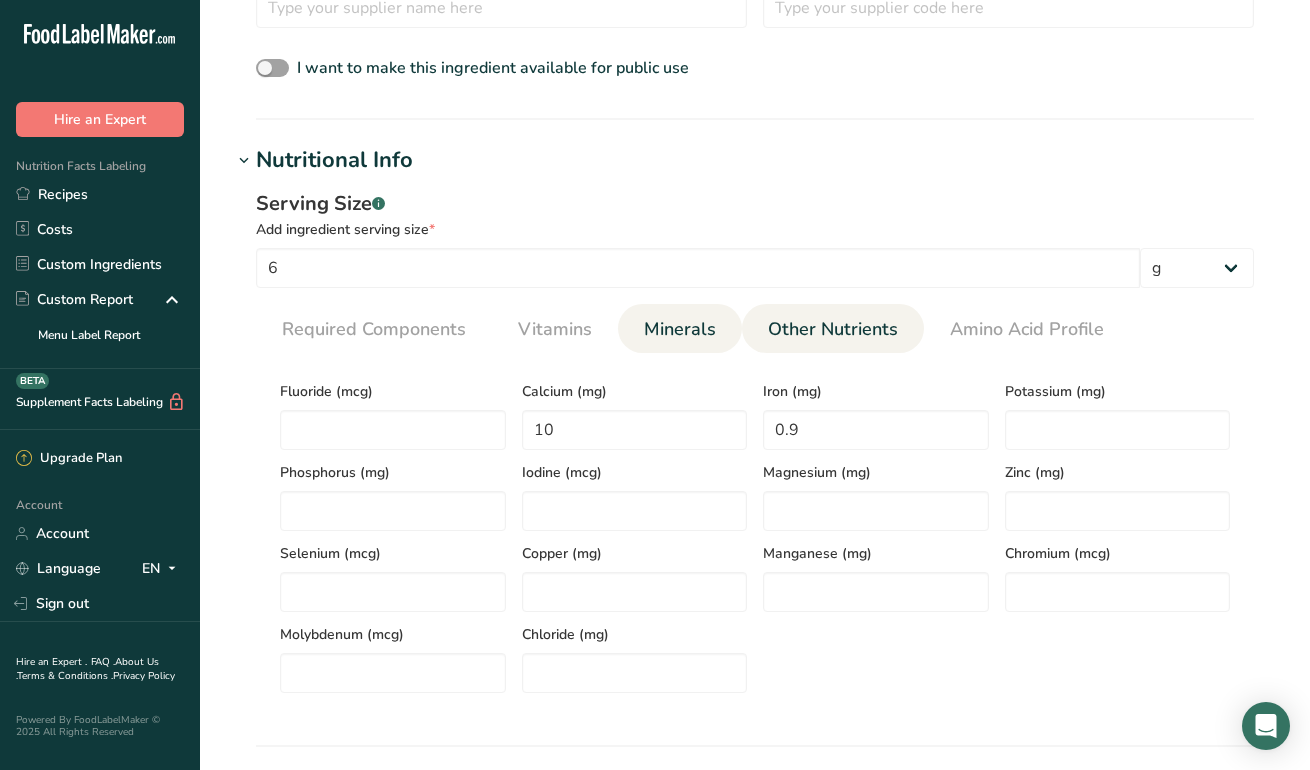 click on "Other Nutrients" at bounding box center (833, 329) 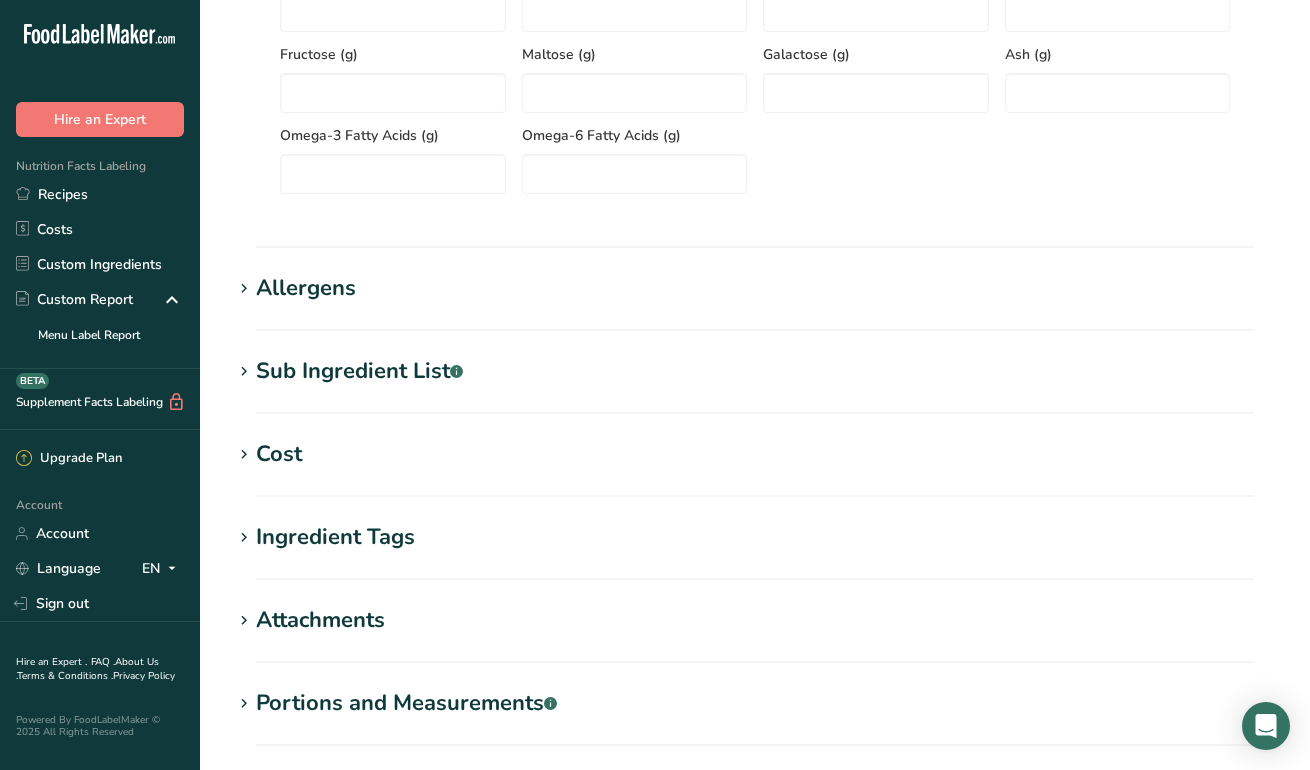 scroll, scrollTop: 1414, scrollLeft: 0, axis: vertical 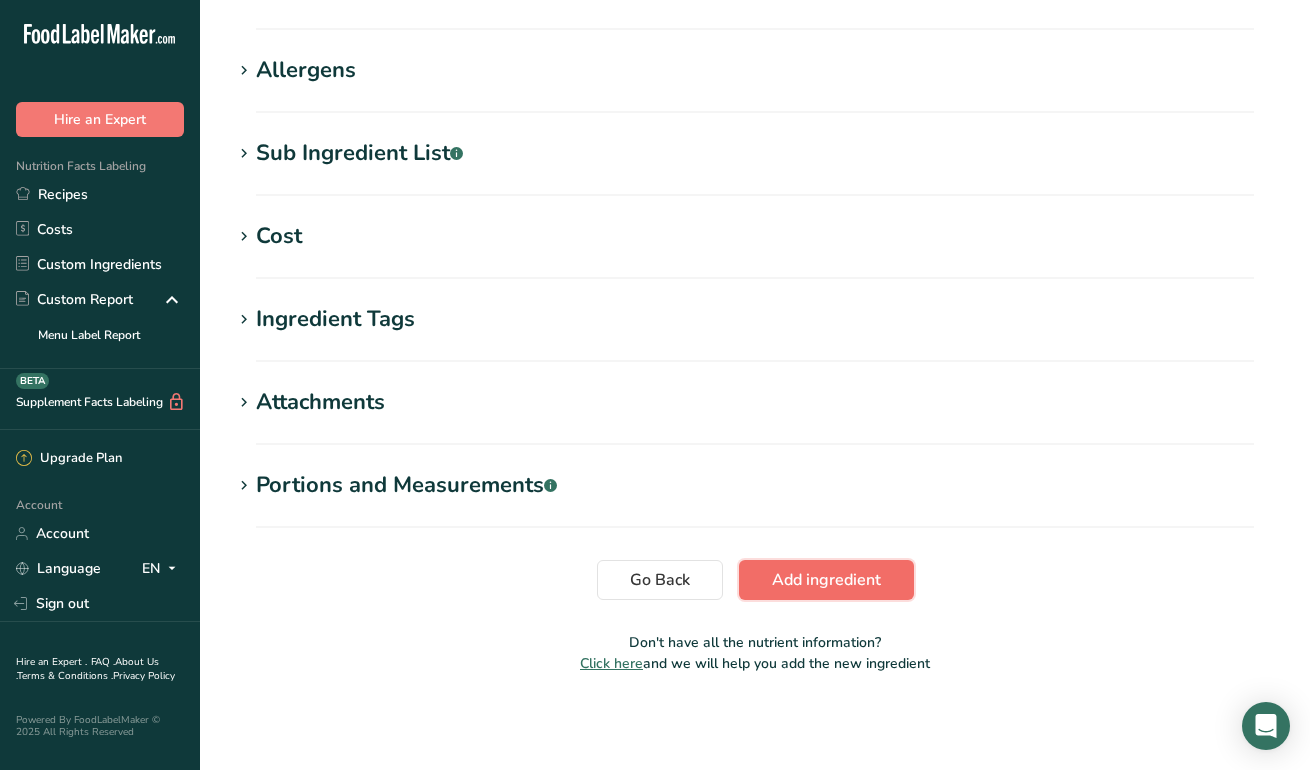 click on "Add ingredient" at bounding box center (826, 580) 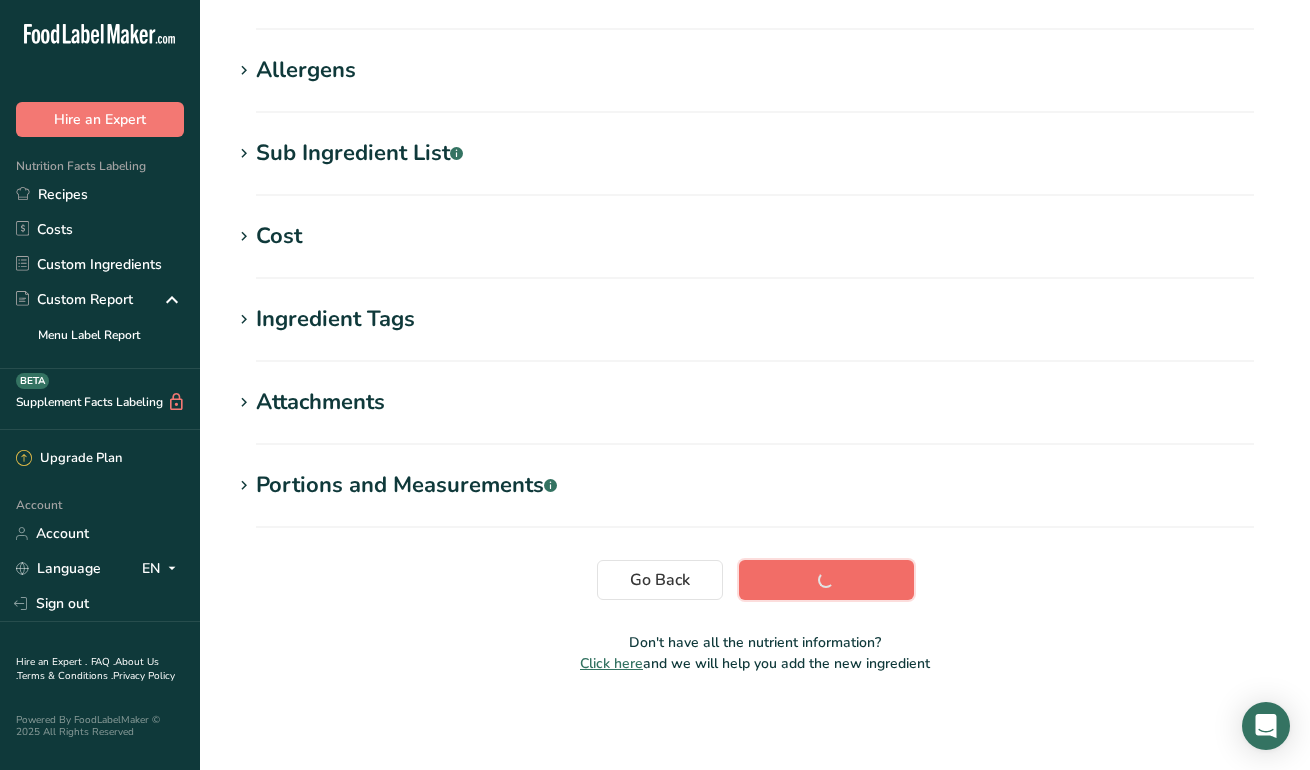scroll, scrollTop: 288, scrollLeft: 0, axis: vertical 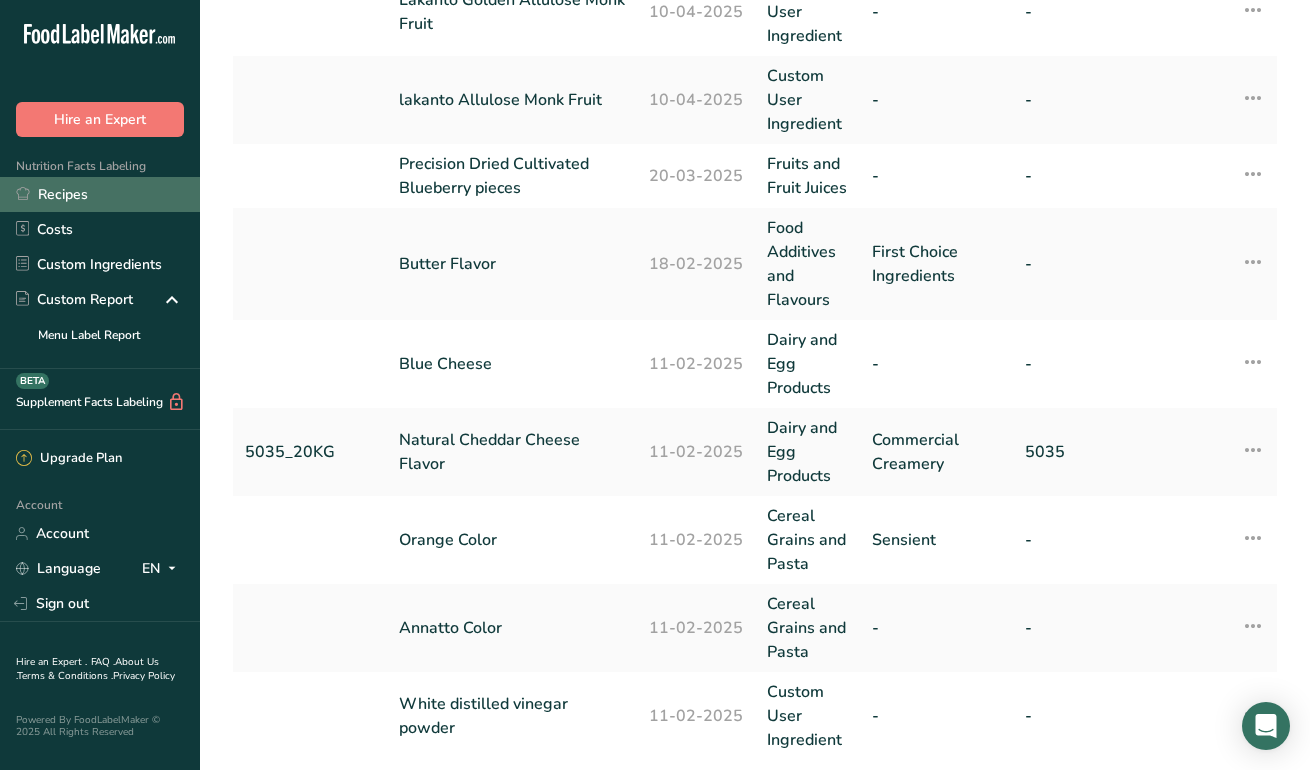 click on "Recipes" at bounding box center (100, 194) 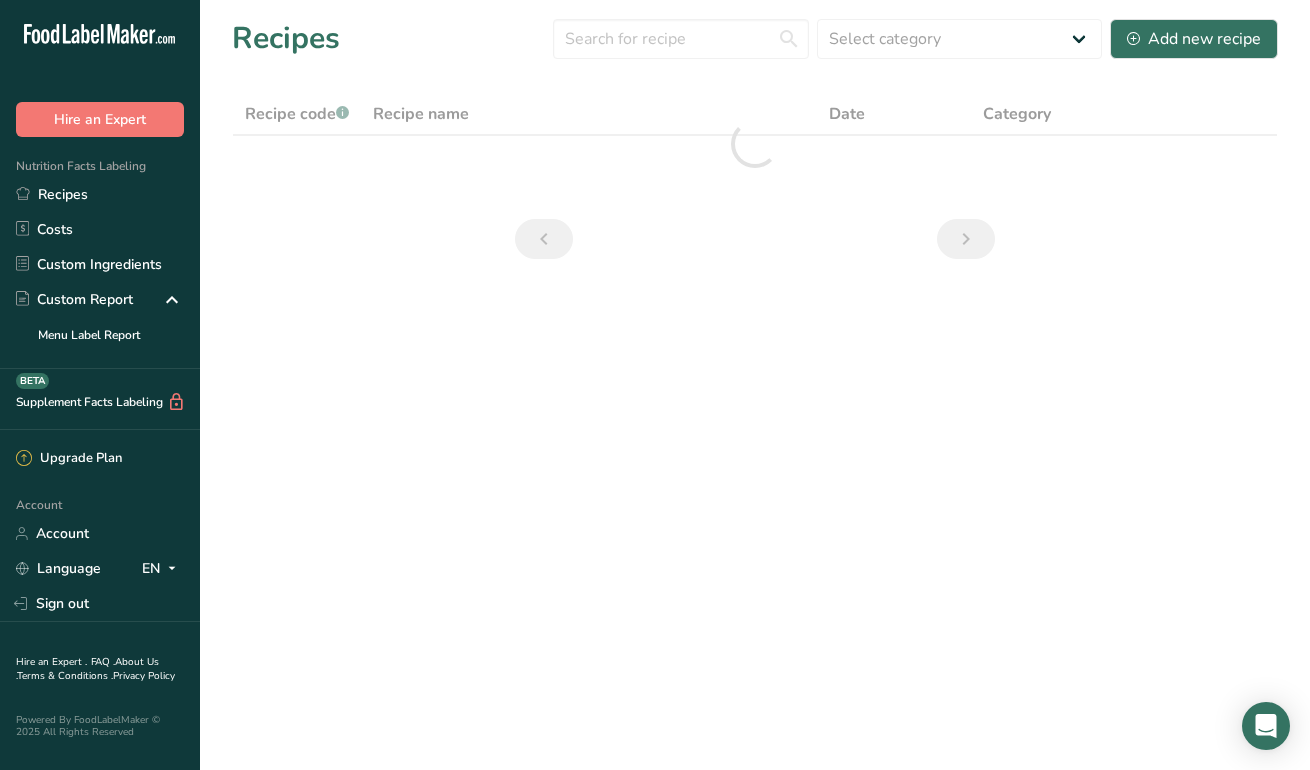 scroll, scrollTop: 0, scrollLeft: 0, axis: both 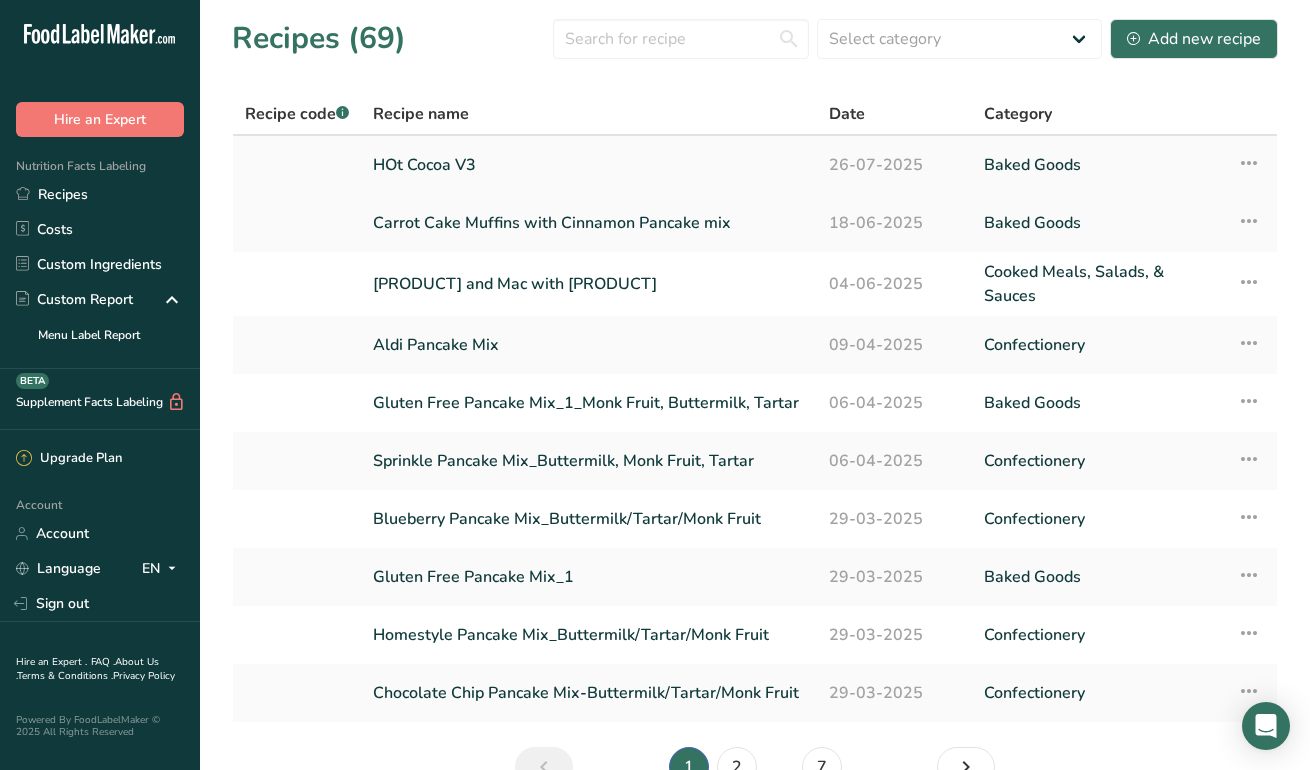 click on "HOt Cocoa V3" at bounding box center (589, 165) 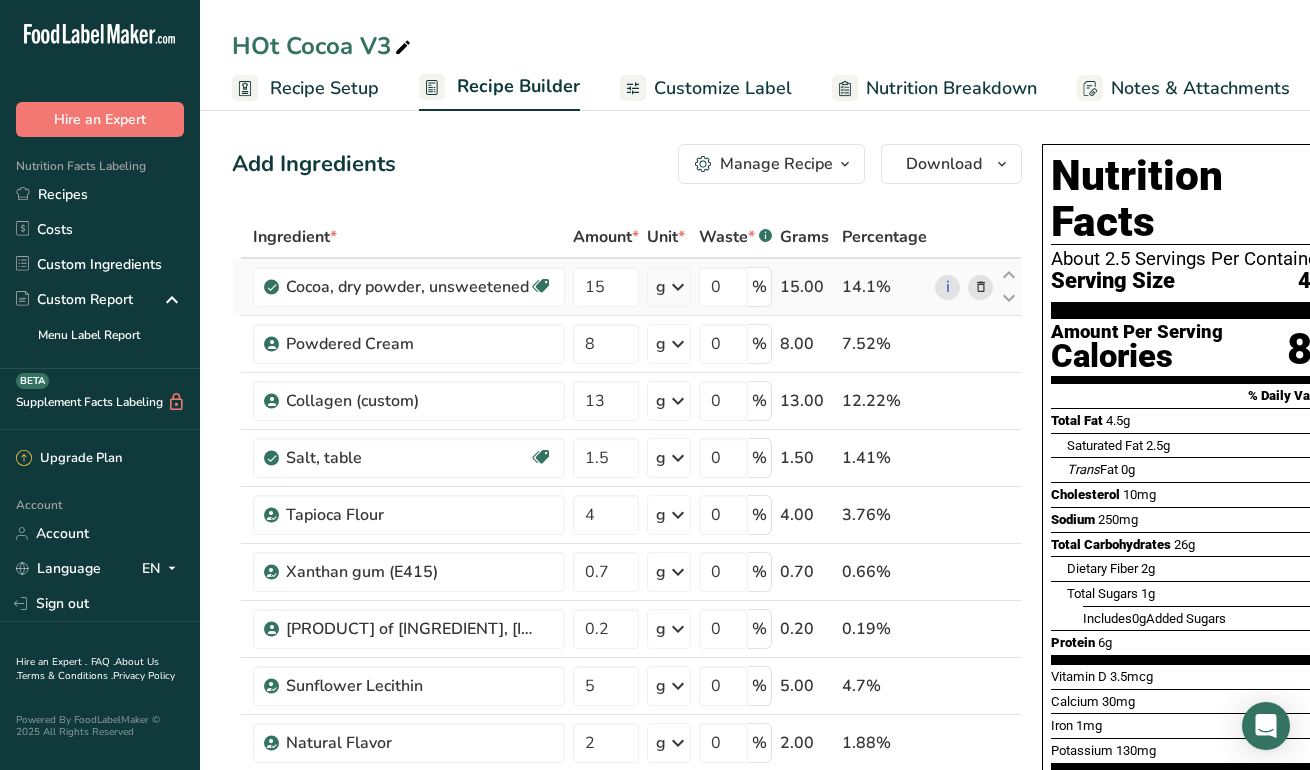 click at bounding box center (981, 287) 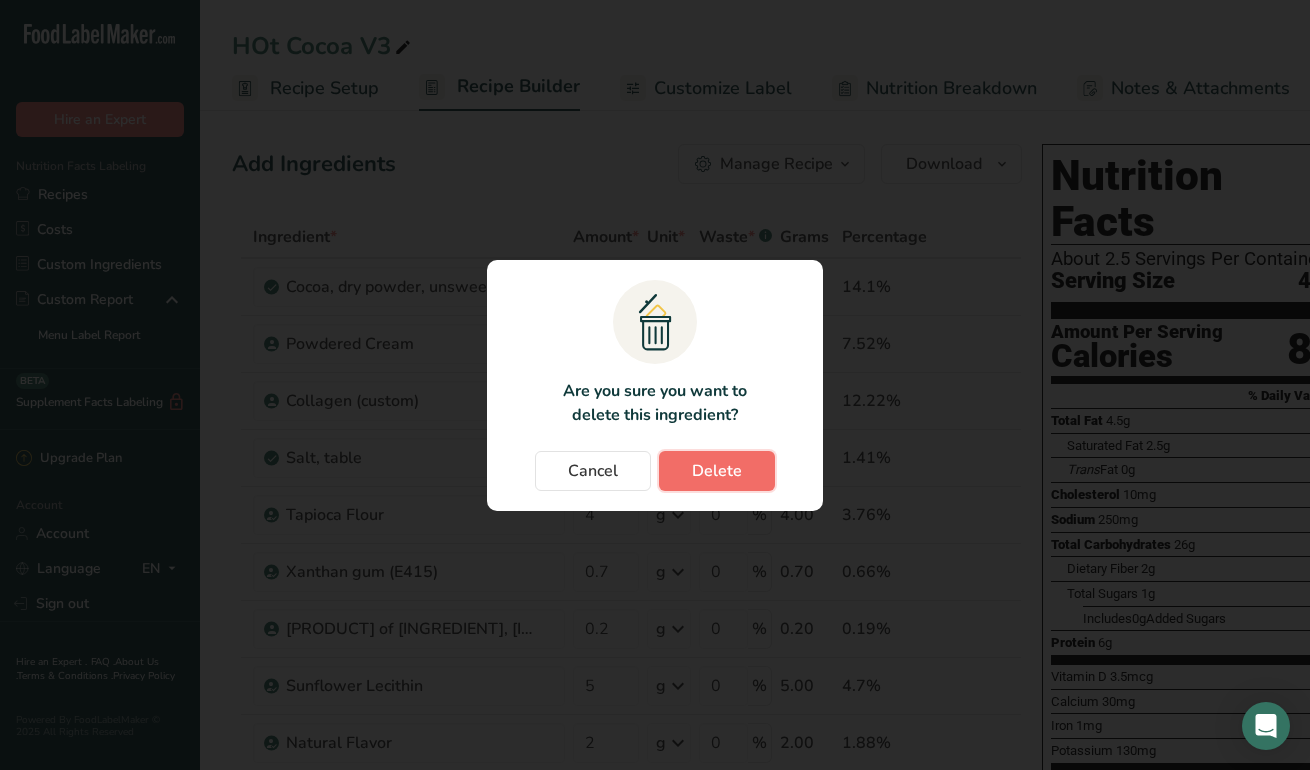 click on "Delete" at bounding box center [717, 471] 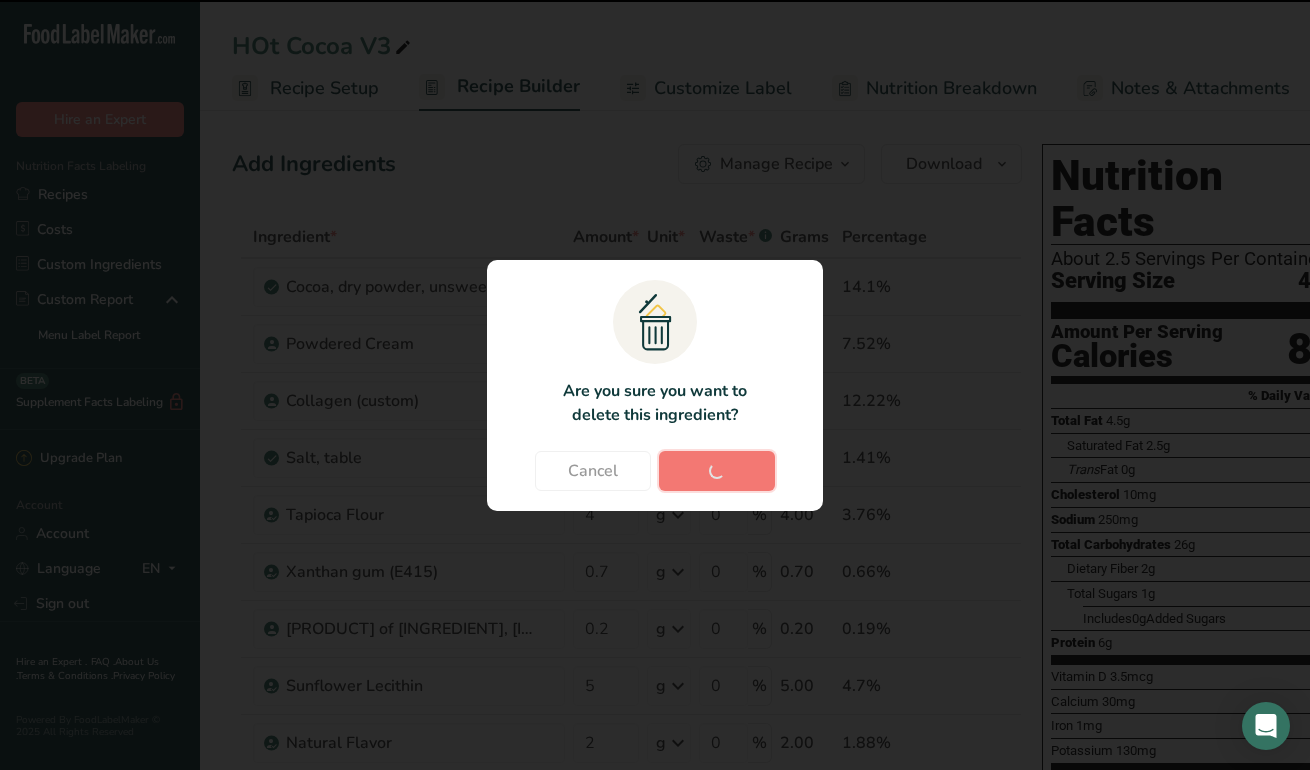 type on "8" 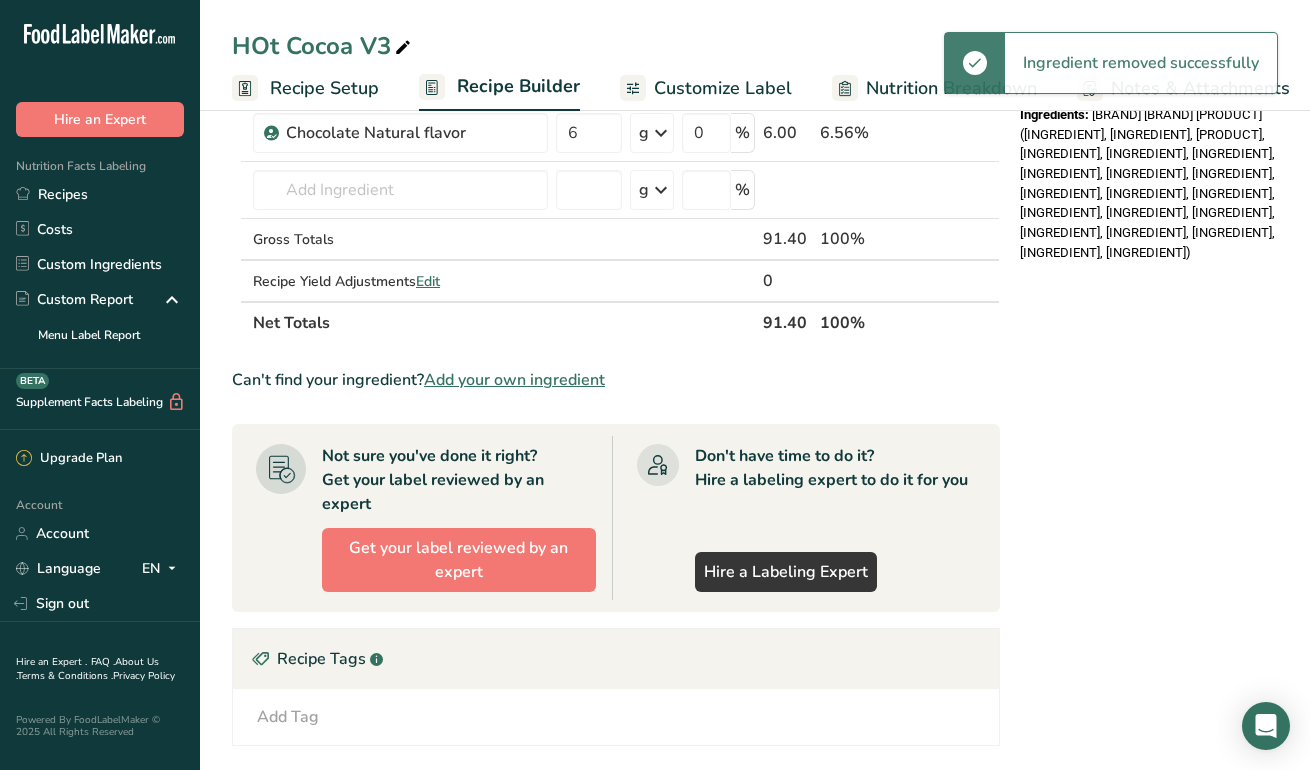 scroll, scrollTop: 709, scrollLeft: 0, axis: vertical 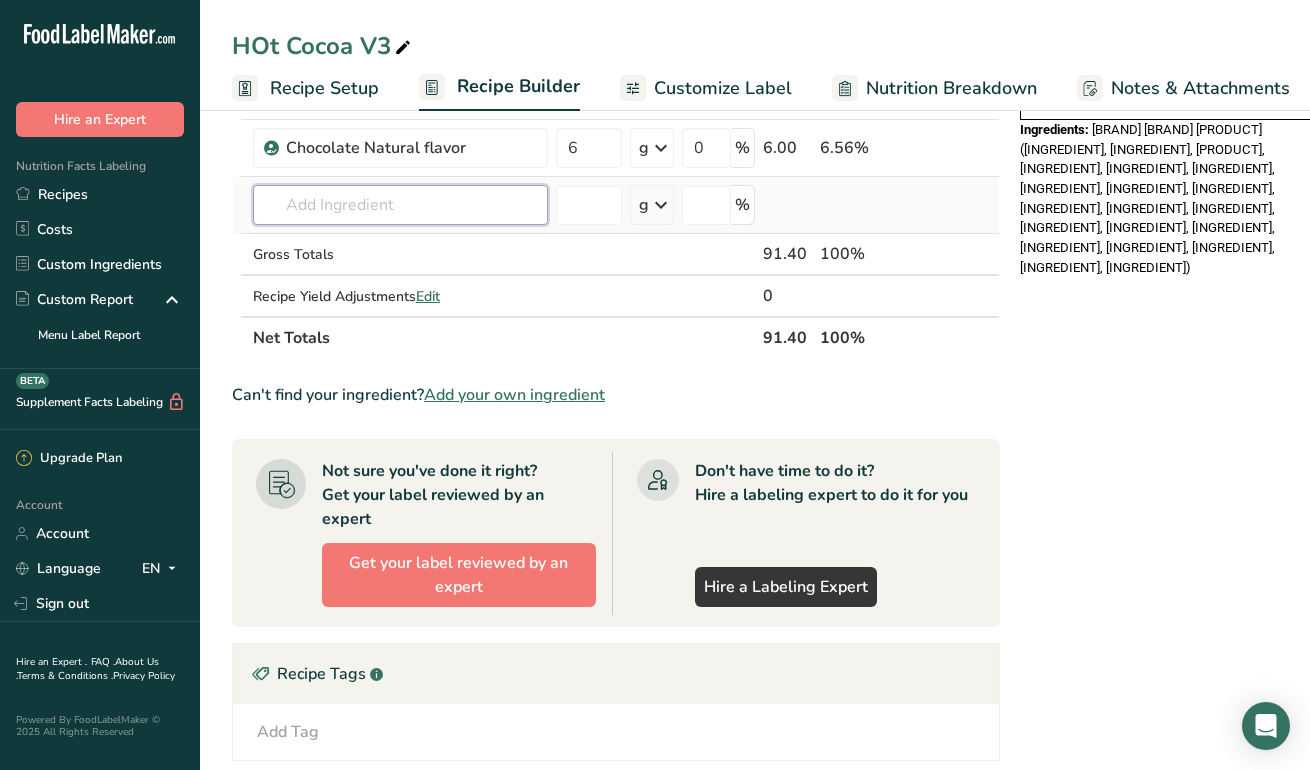 click at bounding box center (400, 205) 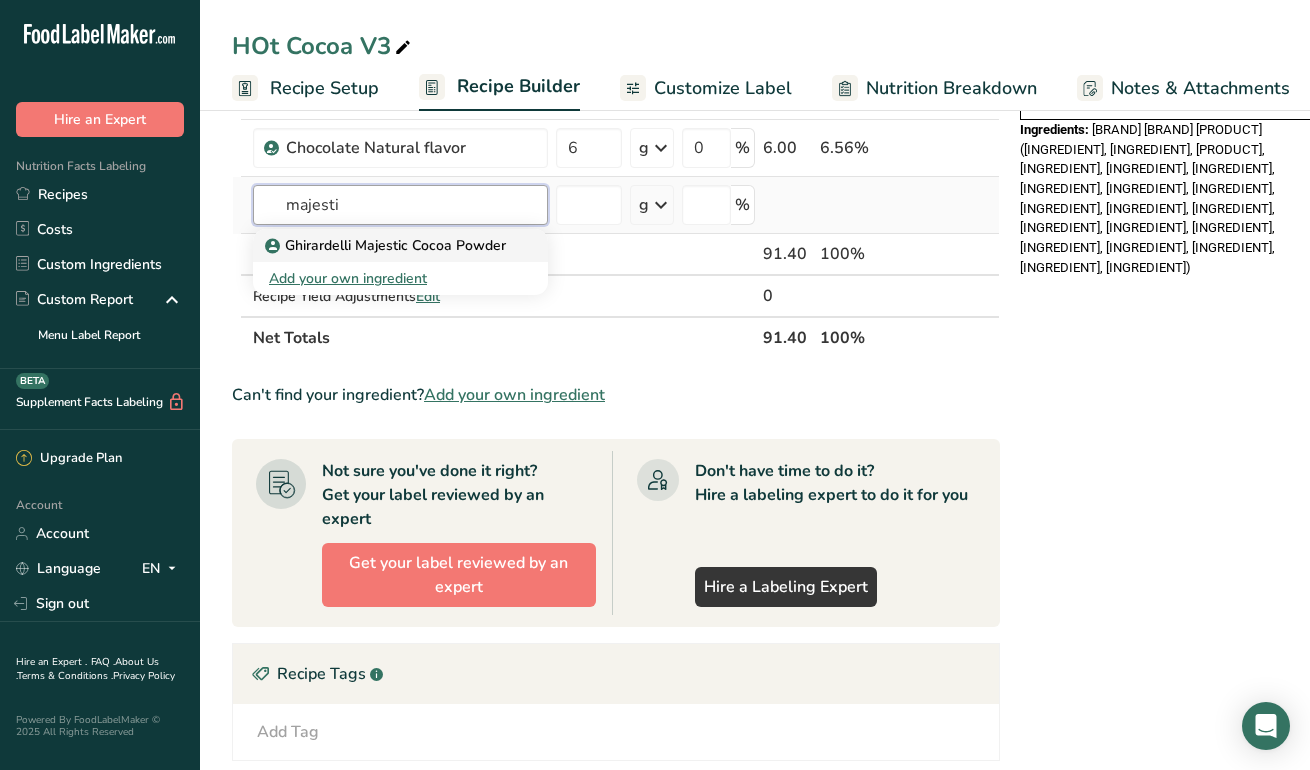 type on "majesti" 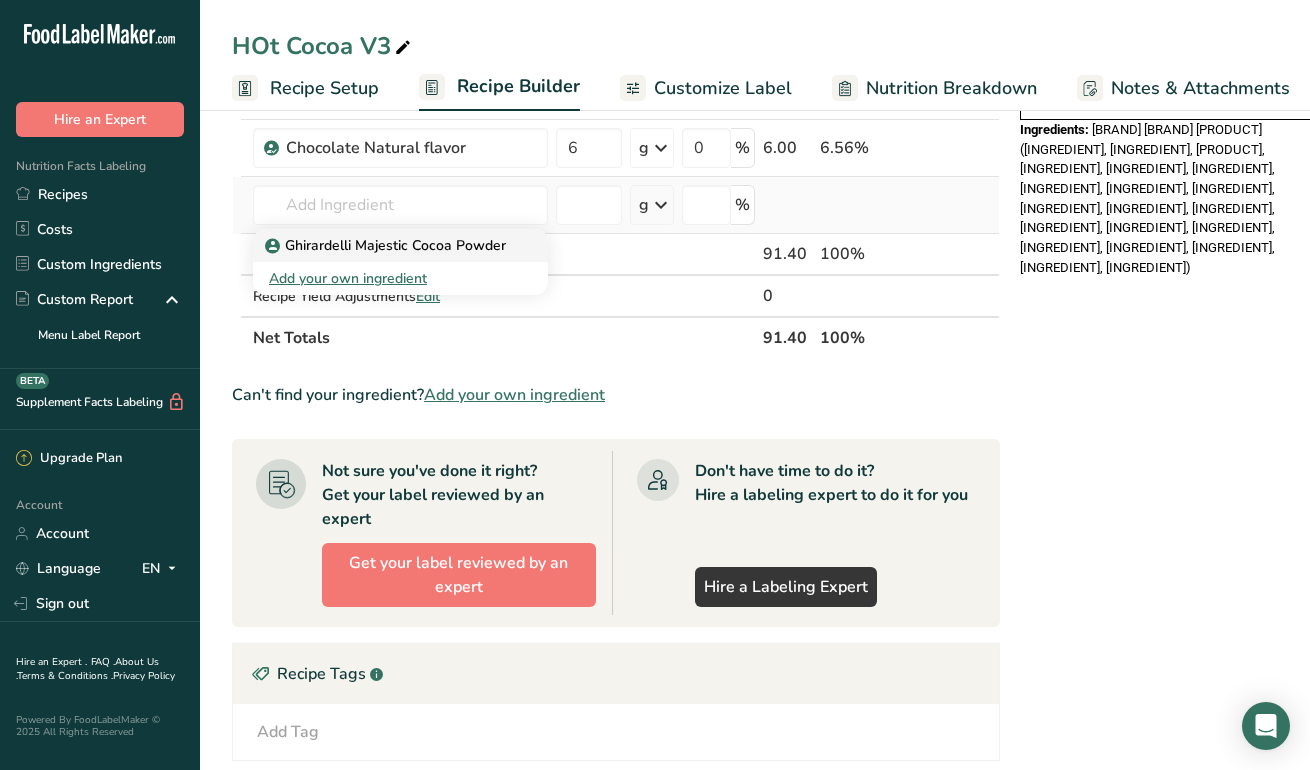 click on "Ghirardelli Majestic Cocoa Powder" at bounding box center [387, 245] 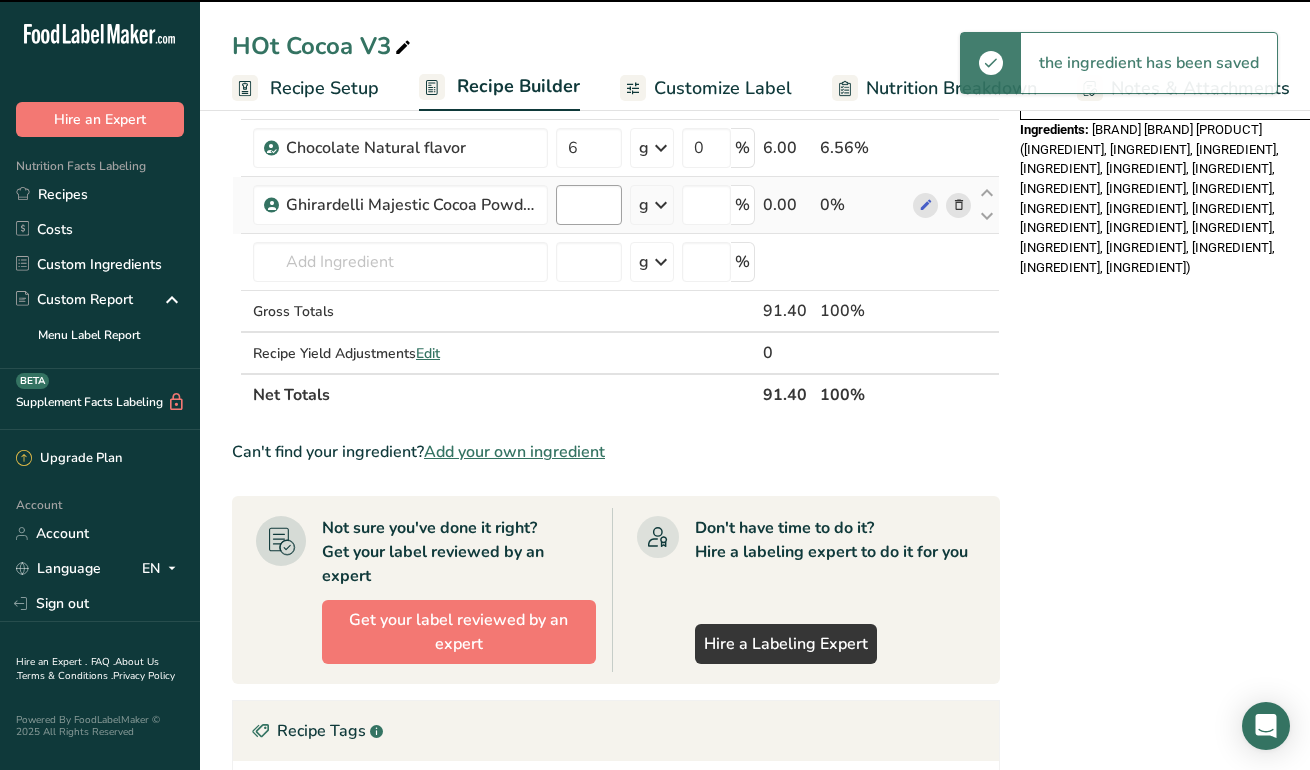 type on "0" 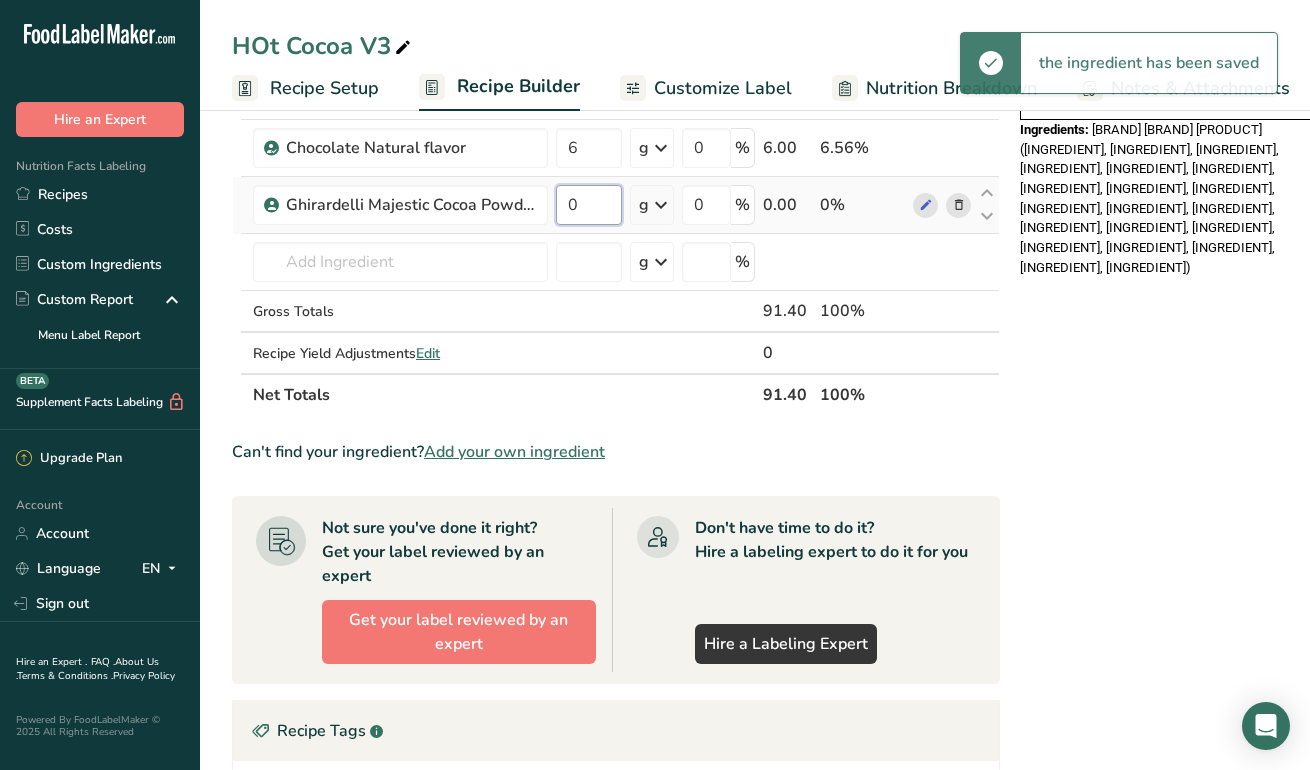 click on "0" at bounding box center [589, 205] 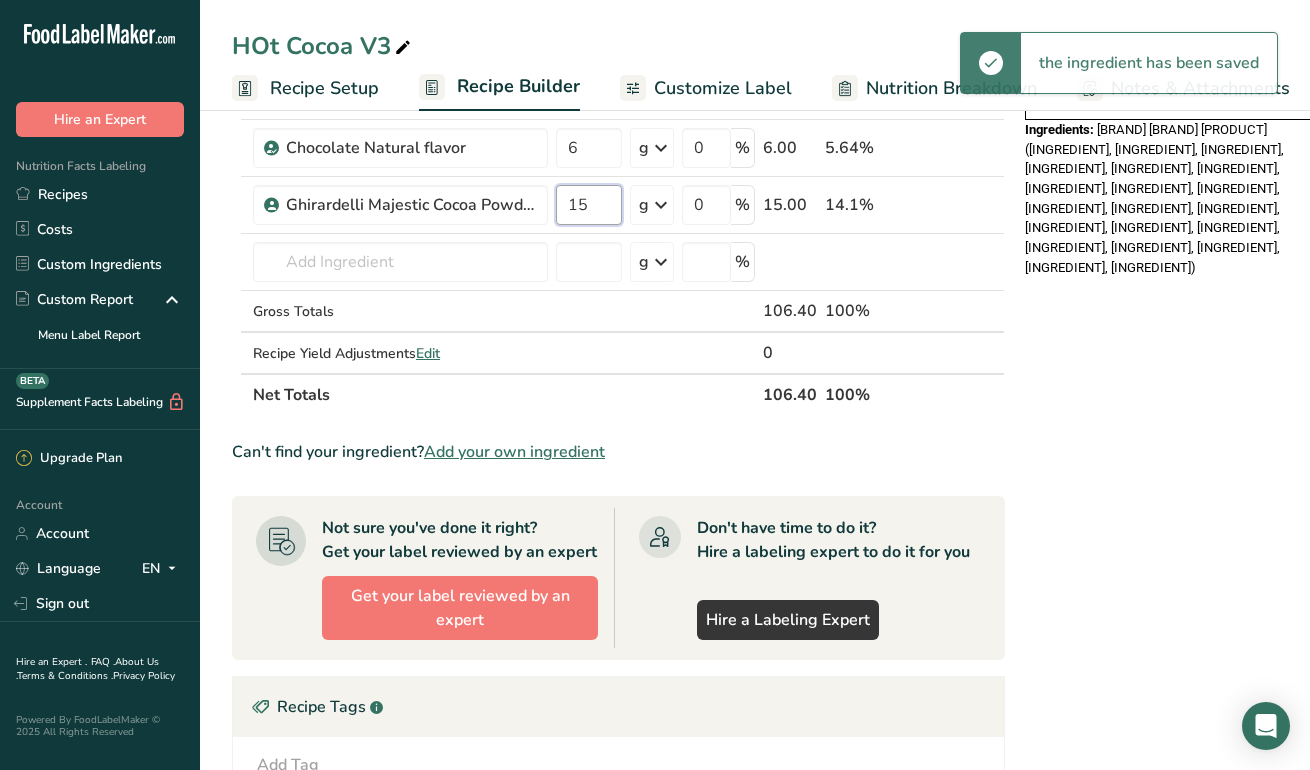 type on "15" 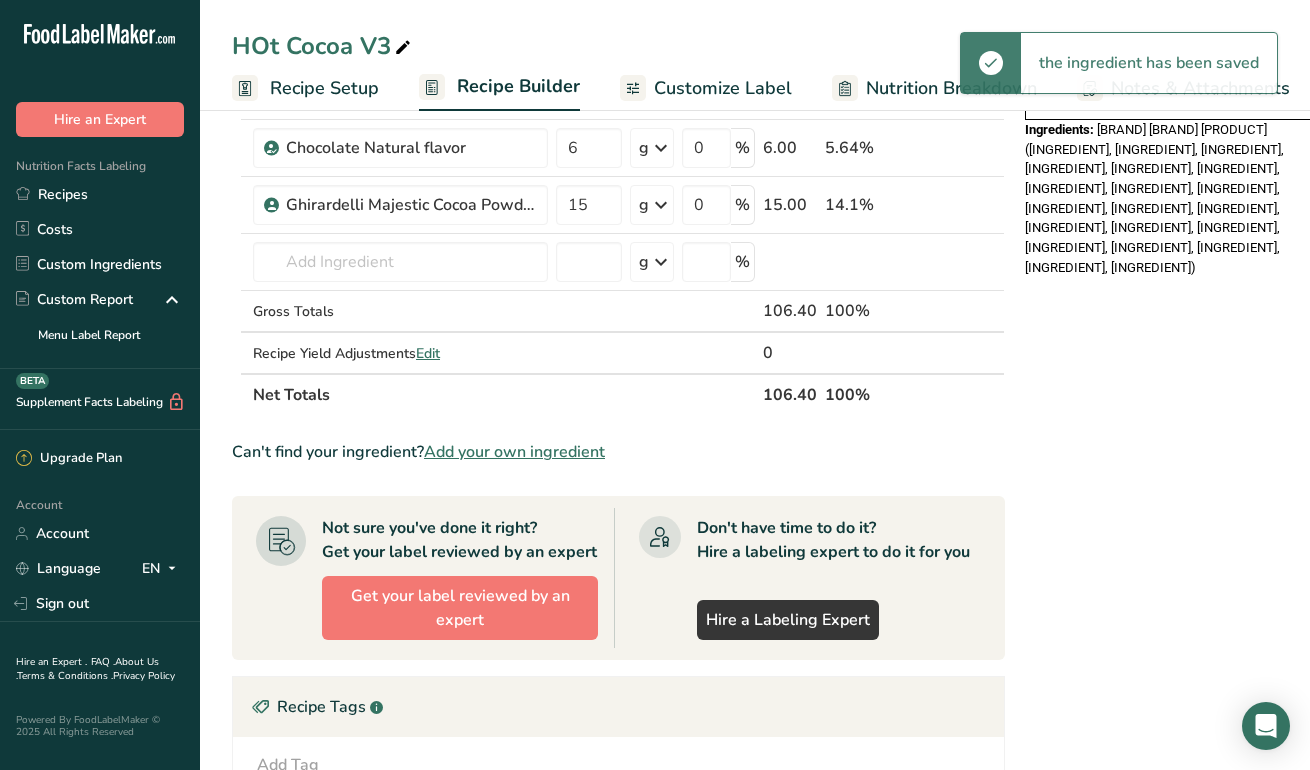 click on "Nutrition Facts
About [NUMBER] Servings Per Container
Serving Size
[NUMBER]g
Amount Per Serving
Calories
[NUMBER]
% Daily Value *
Total Fat
[NUMBER]g
[PERCENTAGE]%
Saturated Fat
[NUMBER]g
[PERCENTAGE]%
Trans  Fat
[NUMBER]g
Cholesterol
[NUMBER]mg
[PERCENTAGE]%
Sodium
[NUMBER]mg
[PERCENTAGE]%
Total Carbohydrates
[NUMBER]g
[PERCENTAGE]%
Dietary Fiber
[NUMBER]g
[PERCENTAGE]%" at bounding box center (1177, 299) 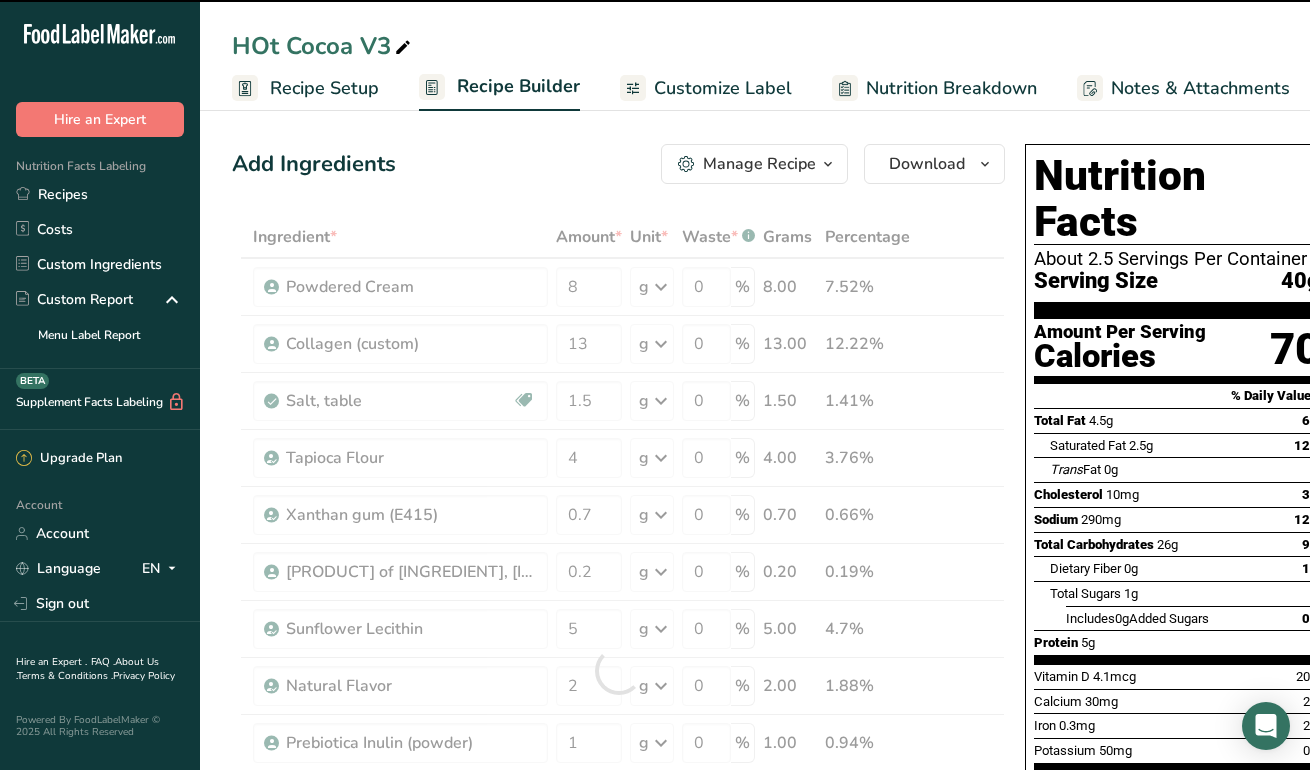 scroll, scrollTop: 3, scrollLeft: 0, axis: vertical 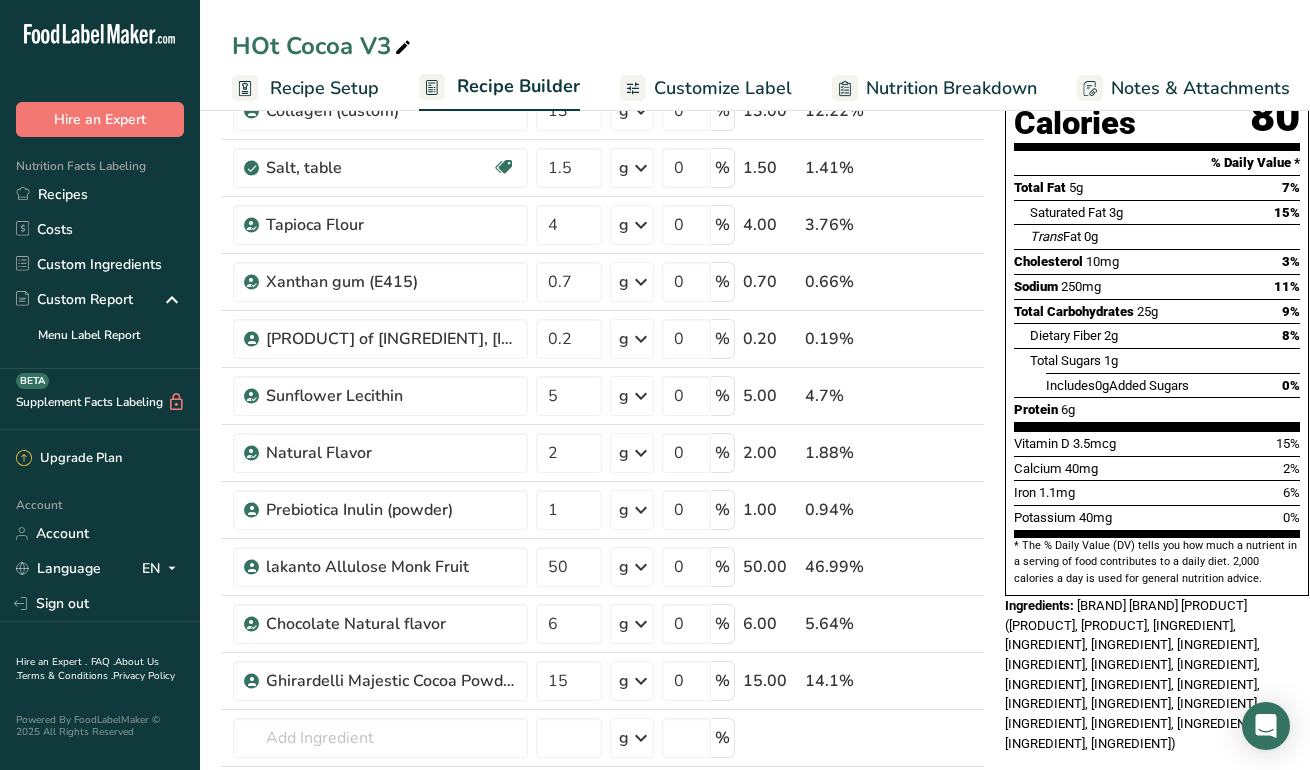 click on "Nutrition Breakdown" at bounding box center [951, 88] 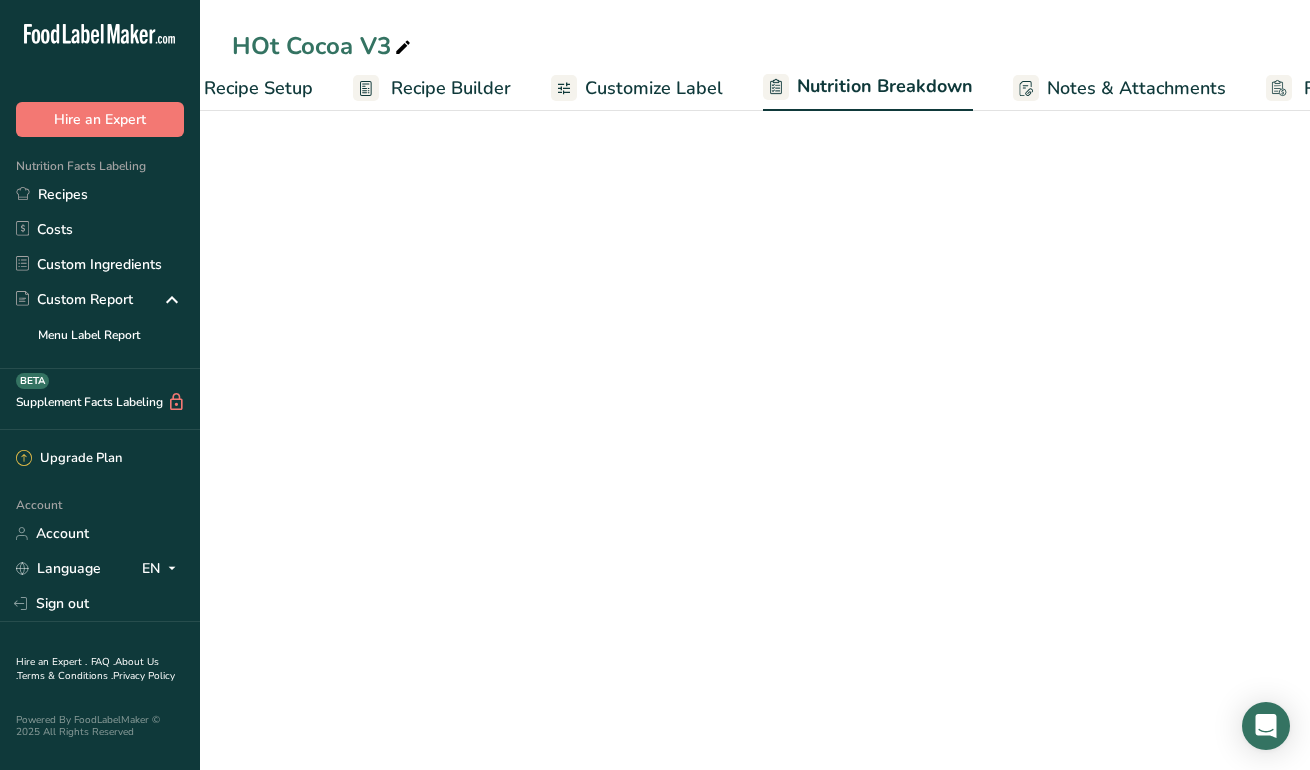 select on "Calories" 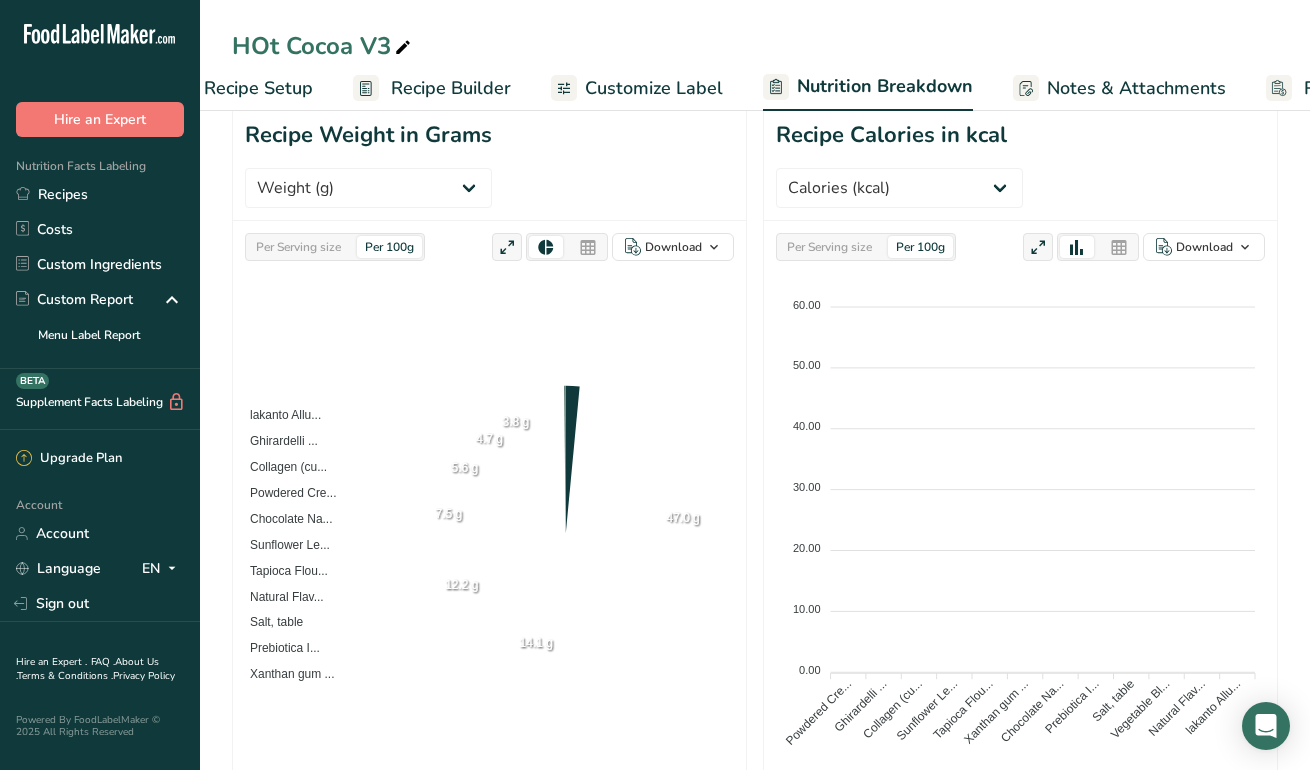 scroll, scrollTop: 0, scrollLeft: 213, axis: horizontal 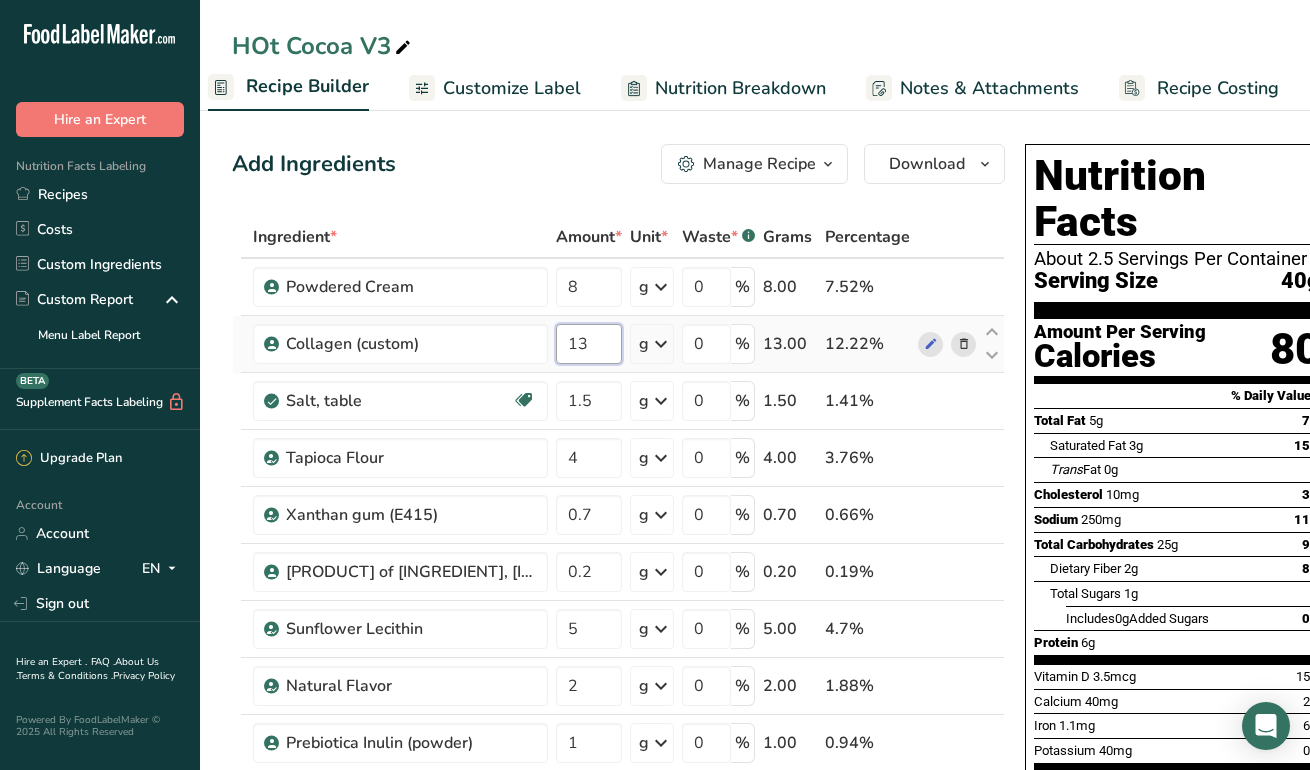 click on "13" at bounding box center (589, 344) 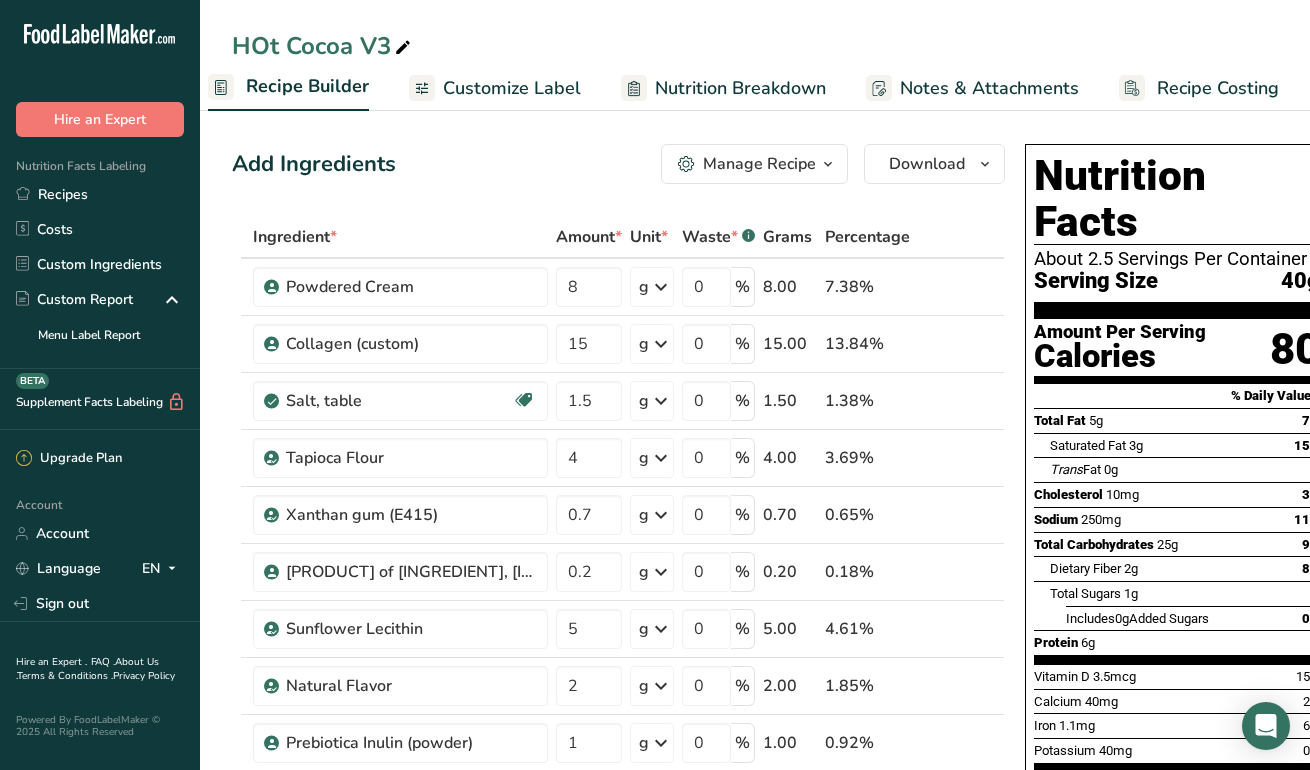 click on "HOt Cocoa V3" at bounding box center [755, 46] 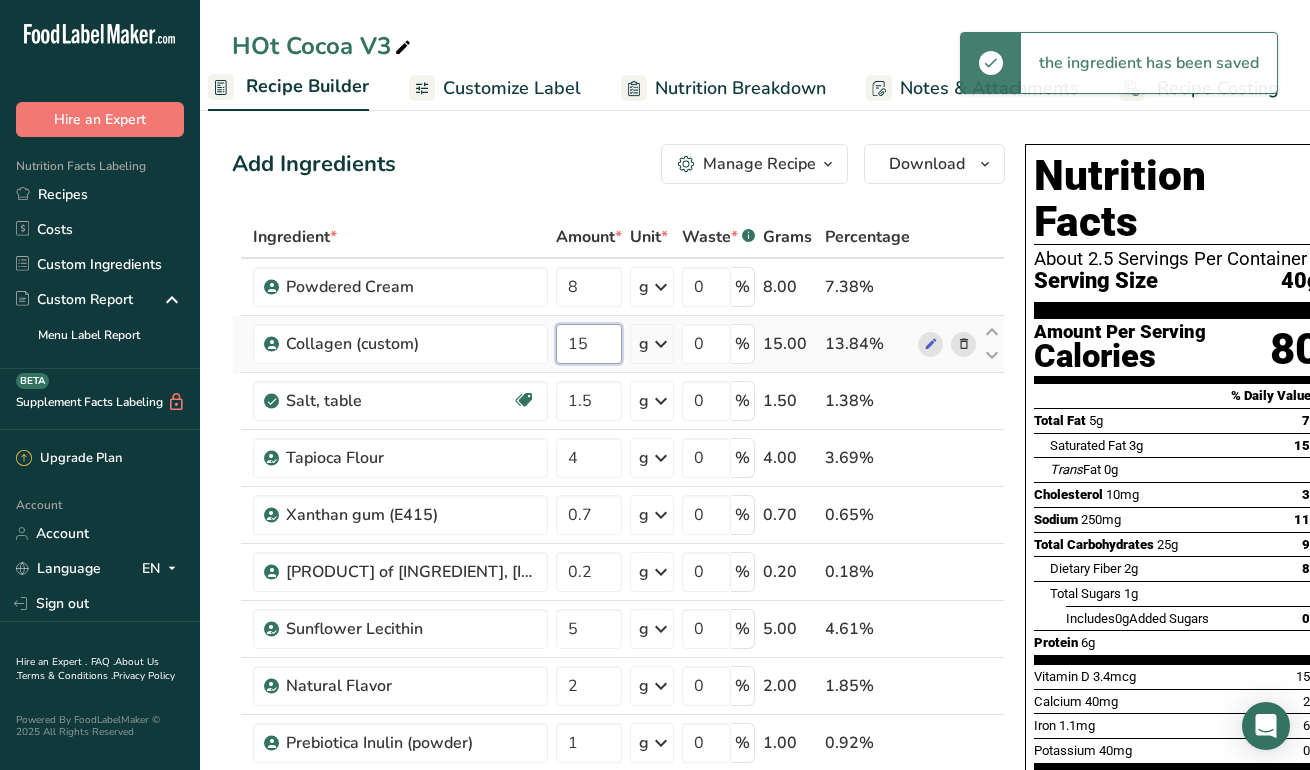 click on "15" at bounding box center [589, 344] 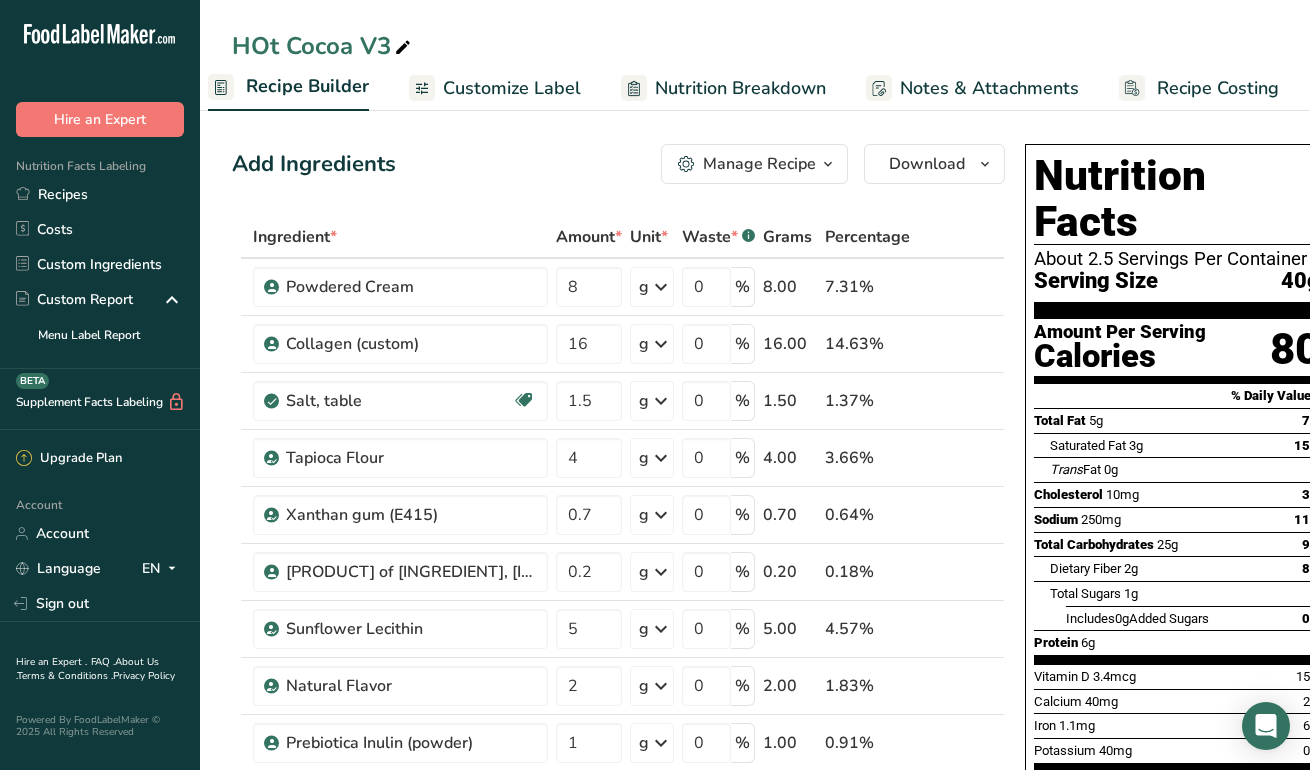 click on "Add Ingredients
Manage Recipe         Delete Recipe           Duplicate Recipe             Scale Recipe             Save as Sub-Recipe   .a-a{fill:#347362;}.b-a{fill:#fff;}                               Nutrition Breakdown                 Recipe Card
NEW
Amino Acids Pattern Report           Activity History
Download
Choose your preferred label style
Standard FDA label
Standard FDA label
The most common format for nutrition facts labels in compliance with the FDA's typeface, style and requirements
Tabular FDA label
A label format compliant with the FDA regulations presented in a tabular (horizontal) display.
Linear FDA label
A simple linear display for small sized packages.
Simplified FDA label" at bounding box center (618, 164) 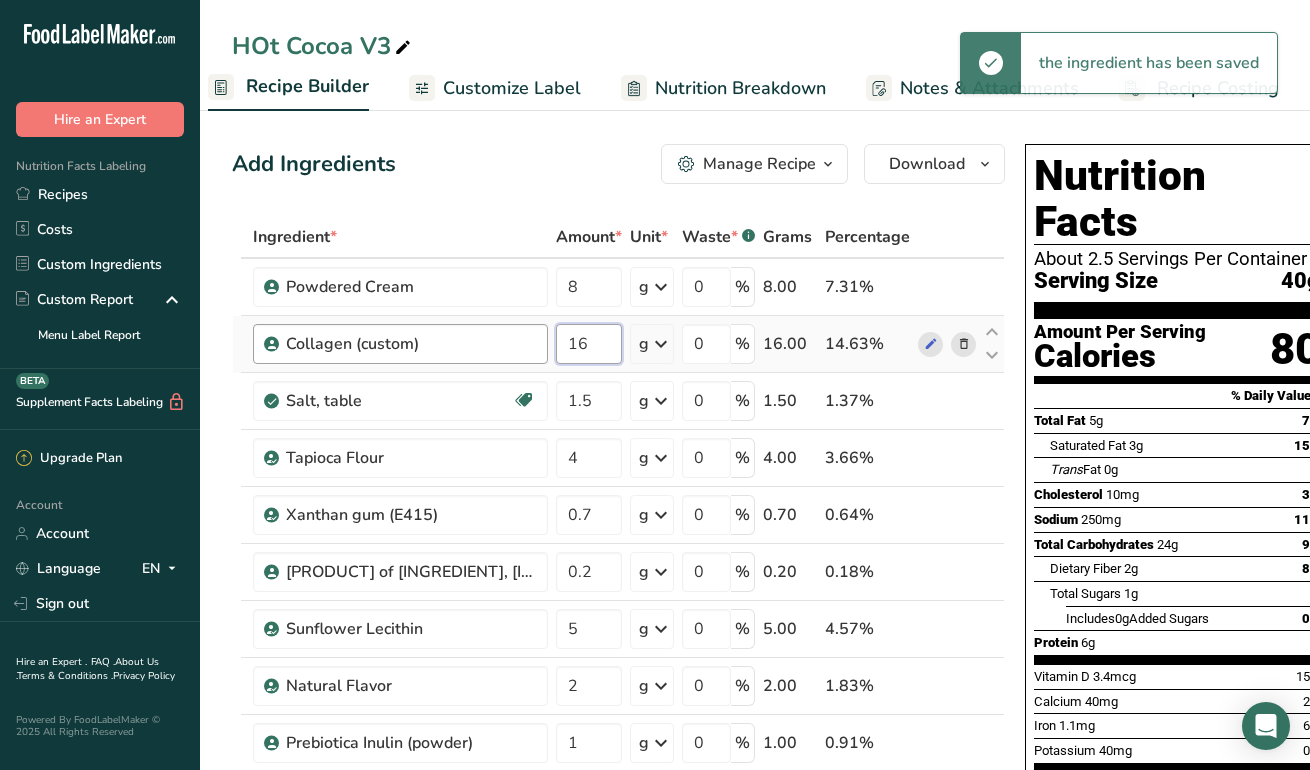 drag, startPoint x: 596, startPoint y: 349, endPoint x: 507, endPoint y: 349, distance: 89 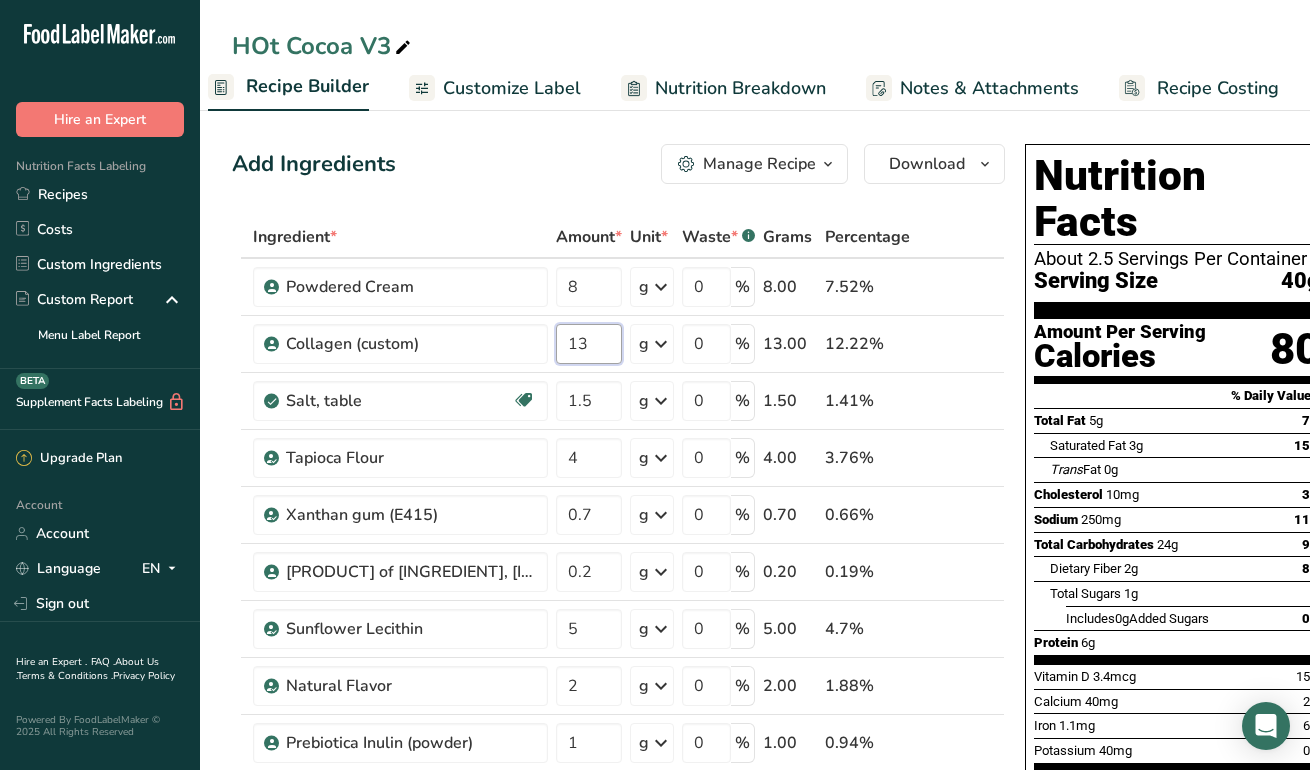 type on "13" 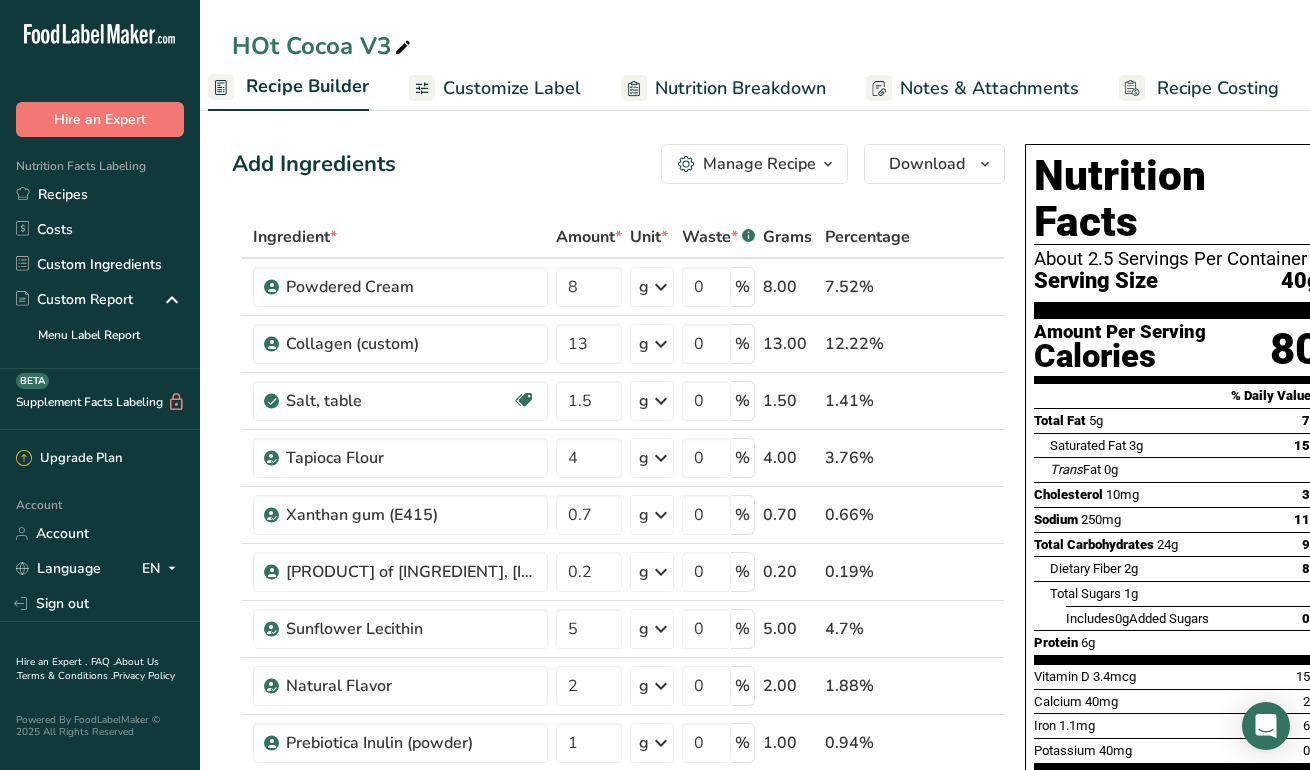 click on "Add Ingredients
Manage Recipe         Delete Recipe           Duplicate Recipe             Scale Recipe             Save as Sub-Recipe   .a-a{fill:#347362;}.b-a{fill:#fff;}                               Nutrition Breakdown                 Recipe Card
NEW
Amino Acids Pattern Report           Activity History
Download
Choose your preferred label style
Standard FDA label
Standard FDA label
The most common format for nutrition facts labels in compliance with the FDA's typeface, style and requirements
Tabular FDA label
A label format compliant with the FDA regulations presented in a tabular (horizontal) display.
Linear FDA label
A simple linear display for small sized packages.
Simplified FDA label" at bounding box center [618, 164] 